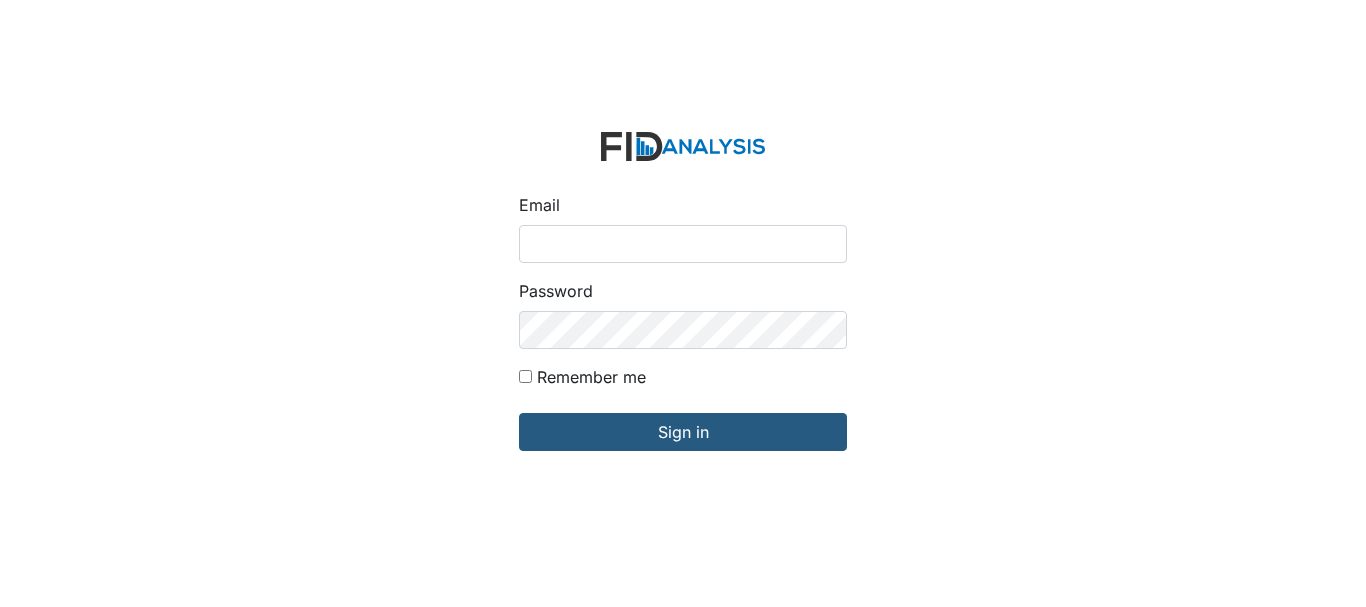 scroll, scrollTop: 0, scrollLeft: 0, axis: both 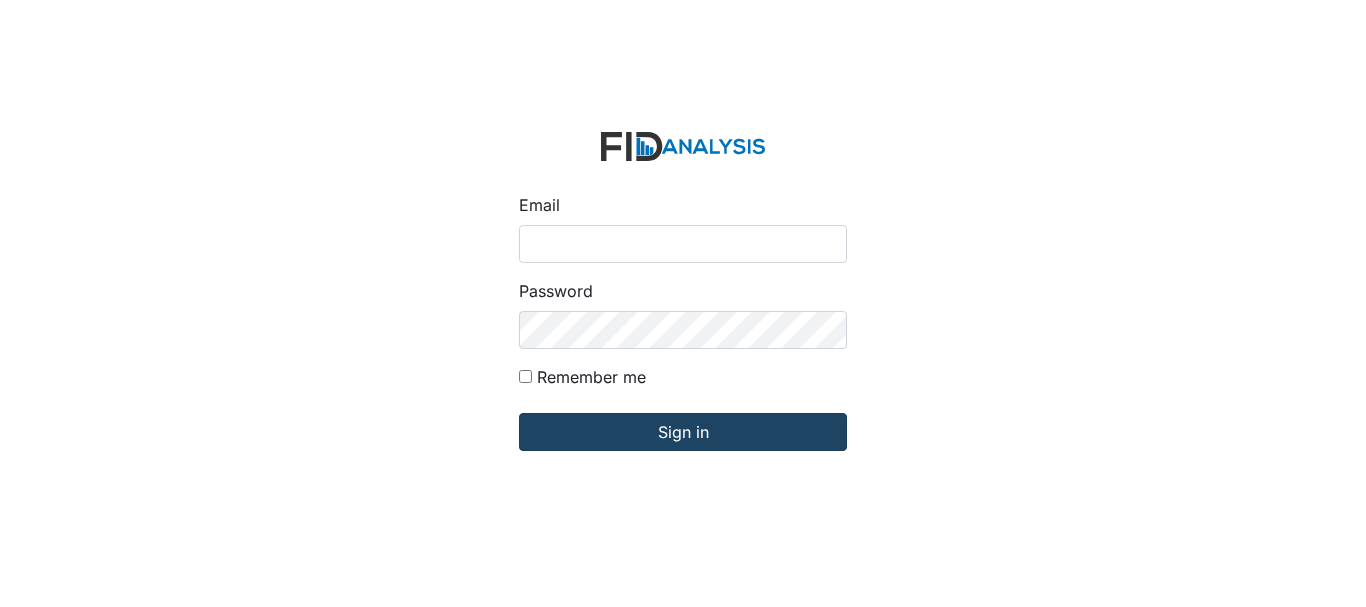 type on "[EMAIL]" 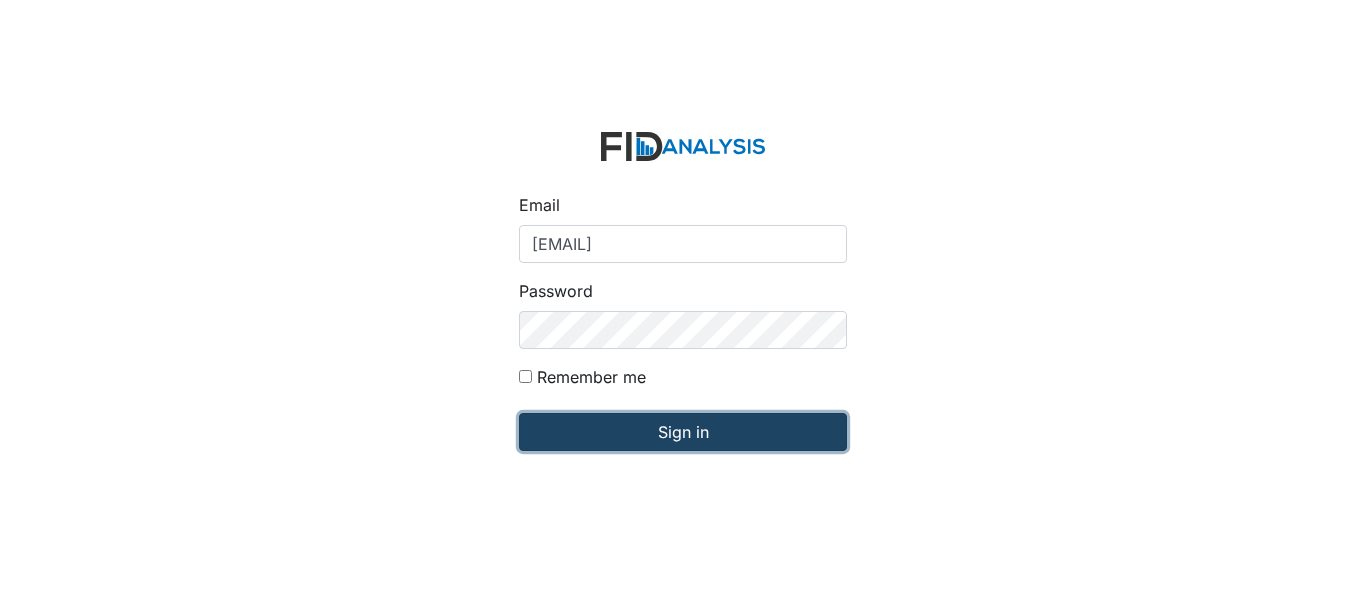 click on "Sign in" at bounding box center (683, 432) 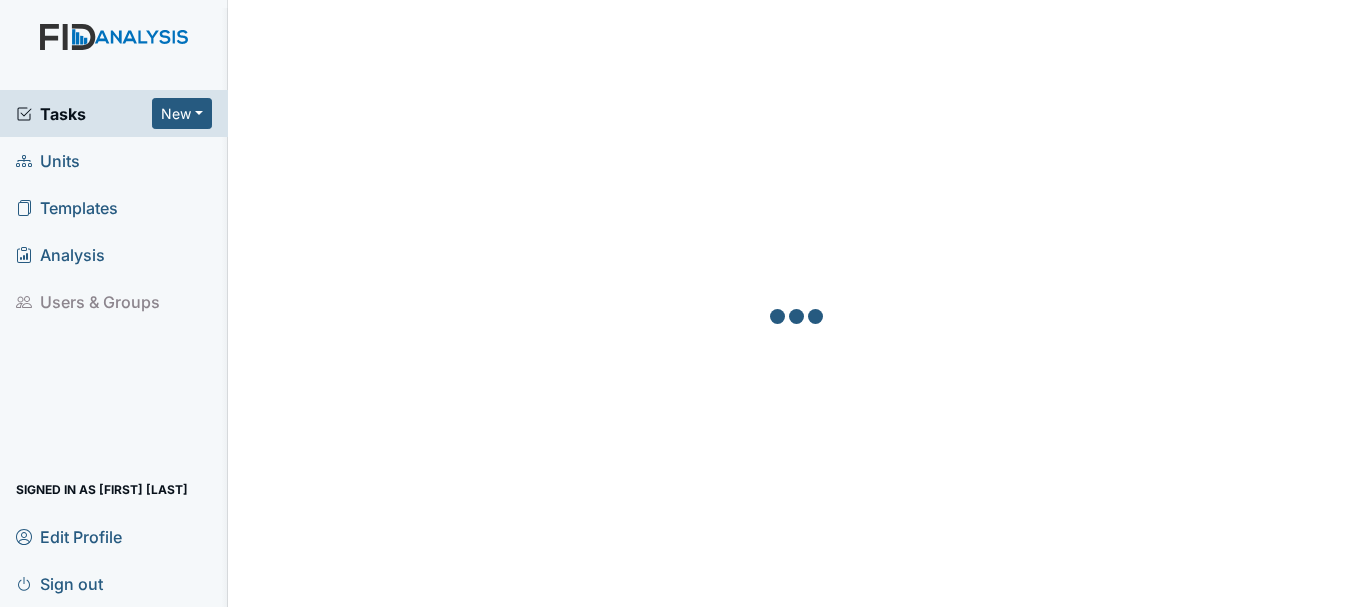 scroll, scrollTop: 0, scrollLeft: 0, axis: both 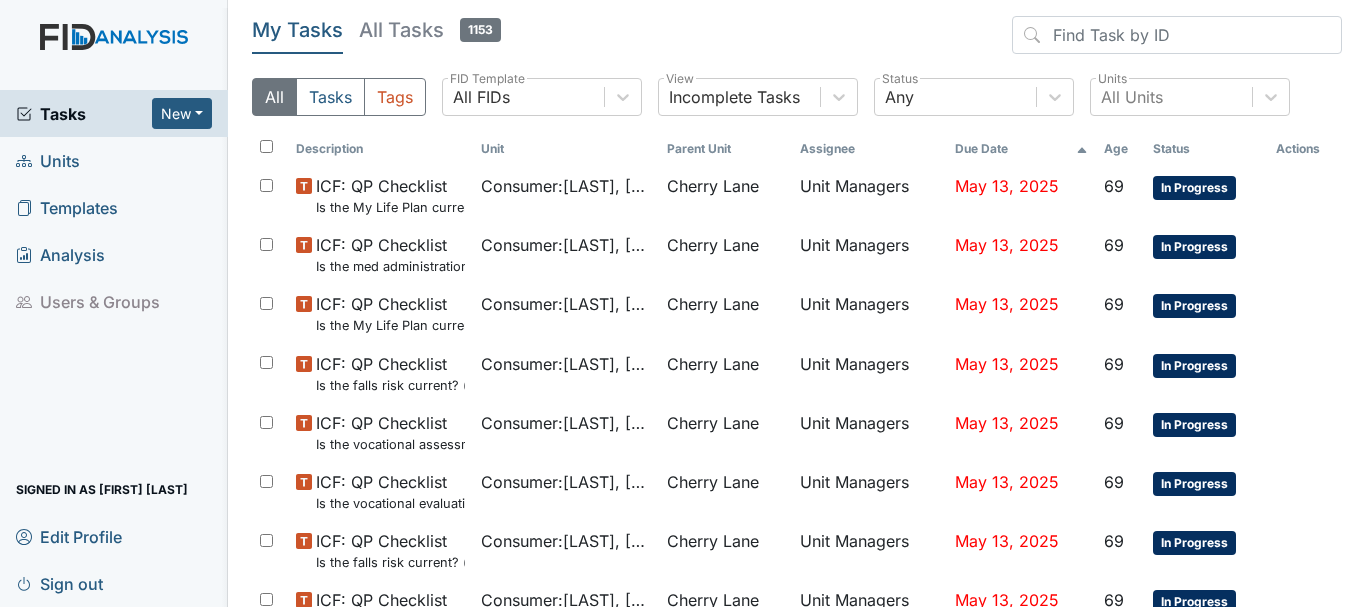click on "Units" at bounding box center [114, 160] 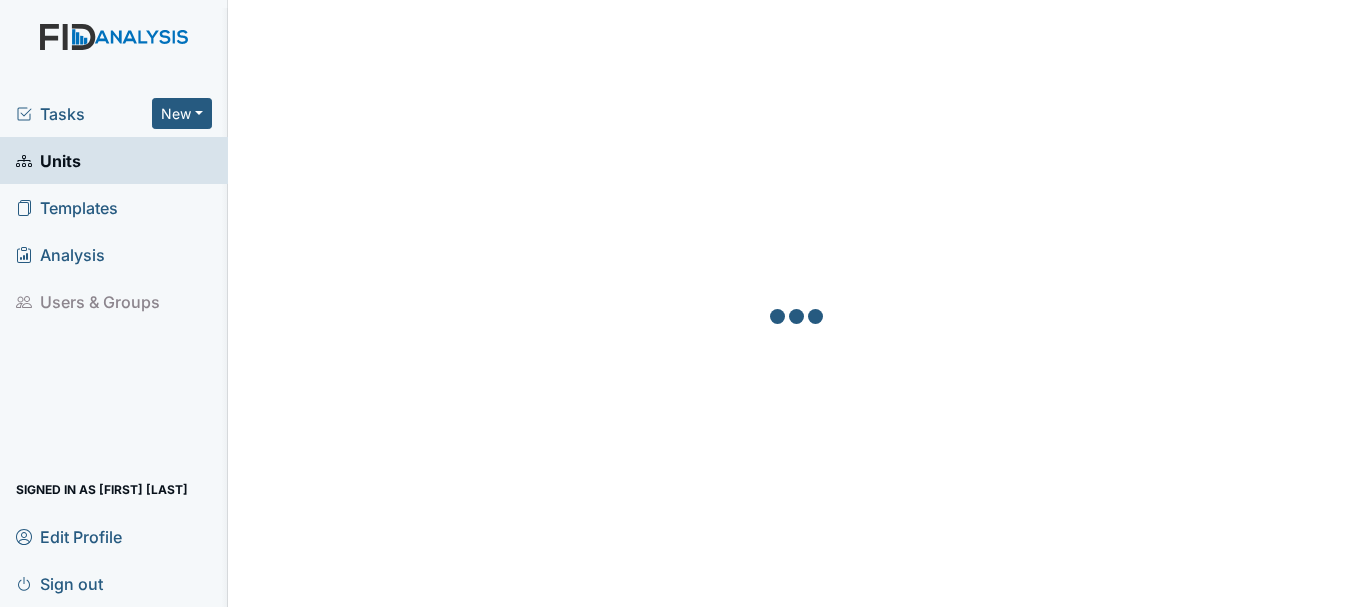 scroll, scrollTop: 0, scrollLeft: 0, axis: both 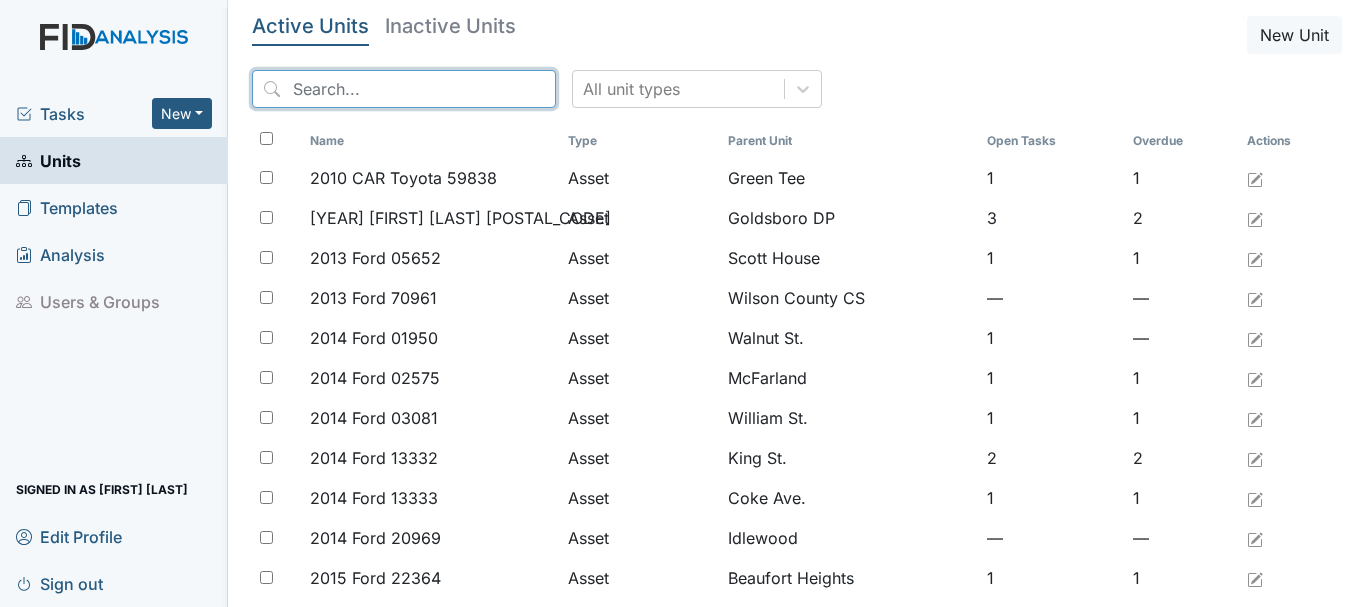 click at bounding box center (404, 89) 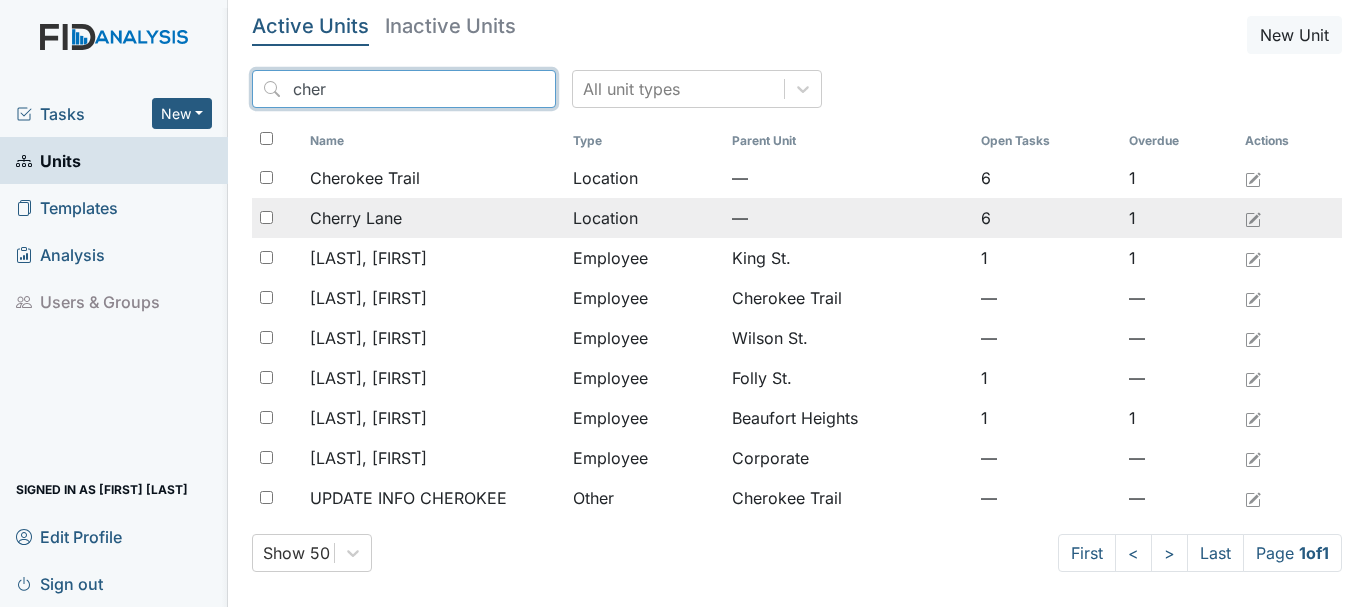 type on "cher" 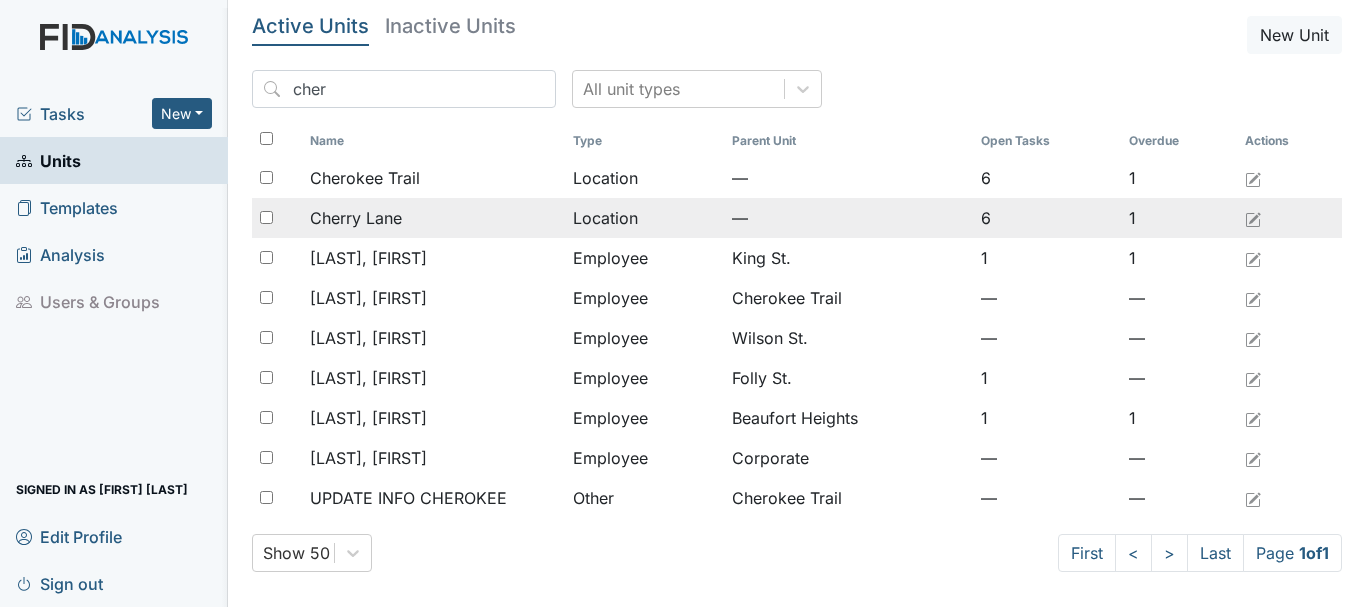 click on "Cherry Lane" at bounding box center (365, 178) 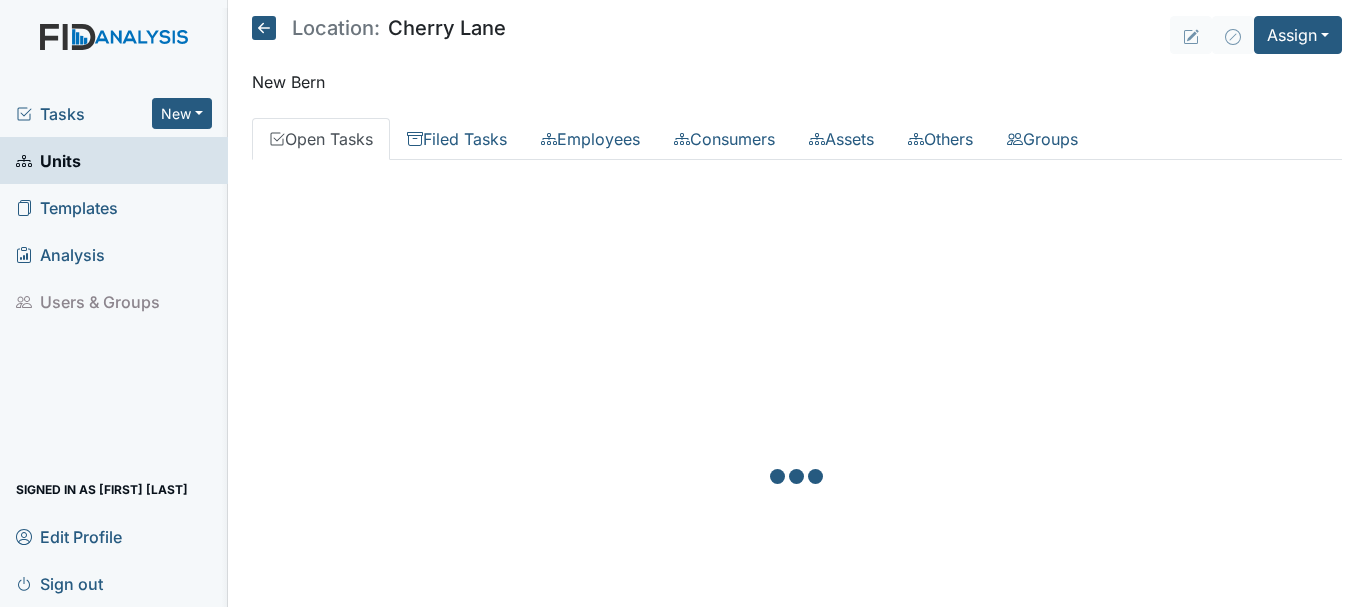 scroll, scrollTop: 0, scrollLeft: 0, axis: both 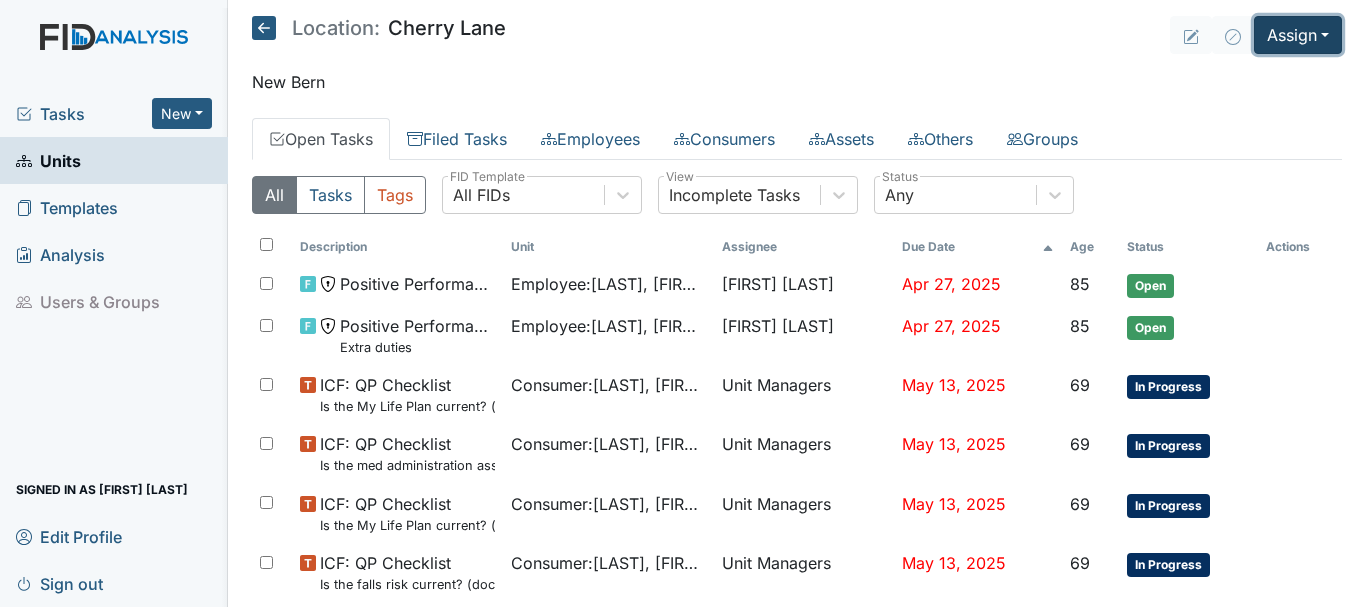 click on "Assign" at bounding box center [1298, 35] 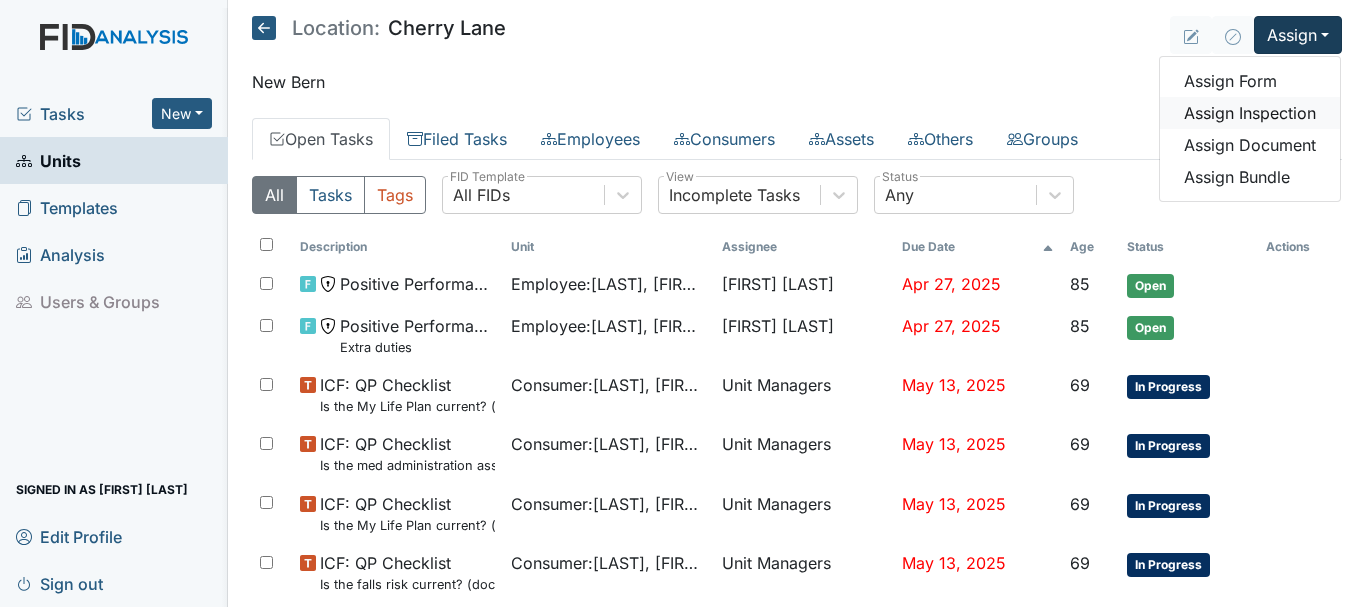 click on "Assign Inspection" at bounding box center (1250, 113) 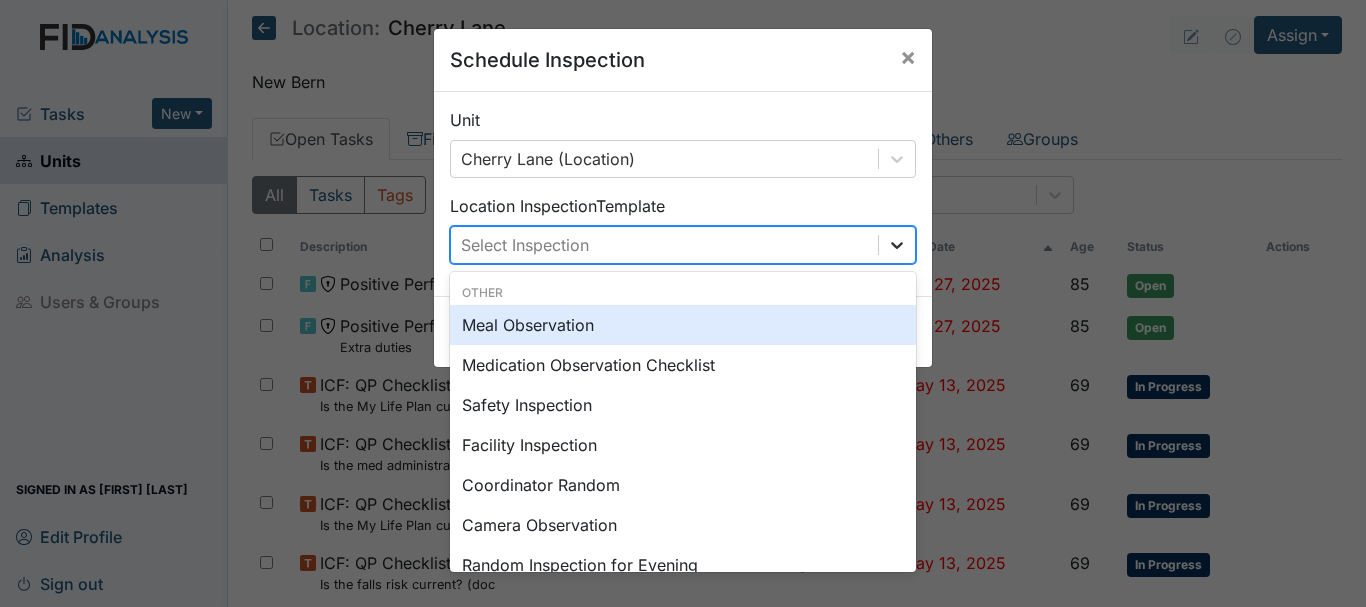 click at bounding box center (897, 245) 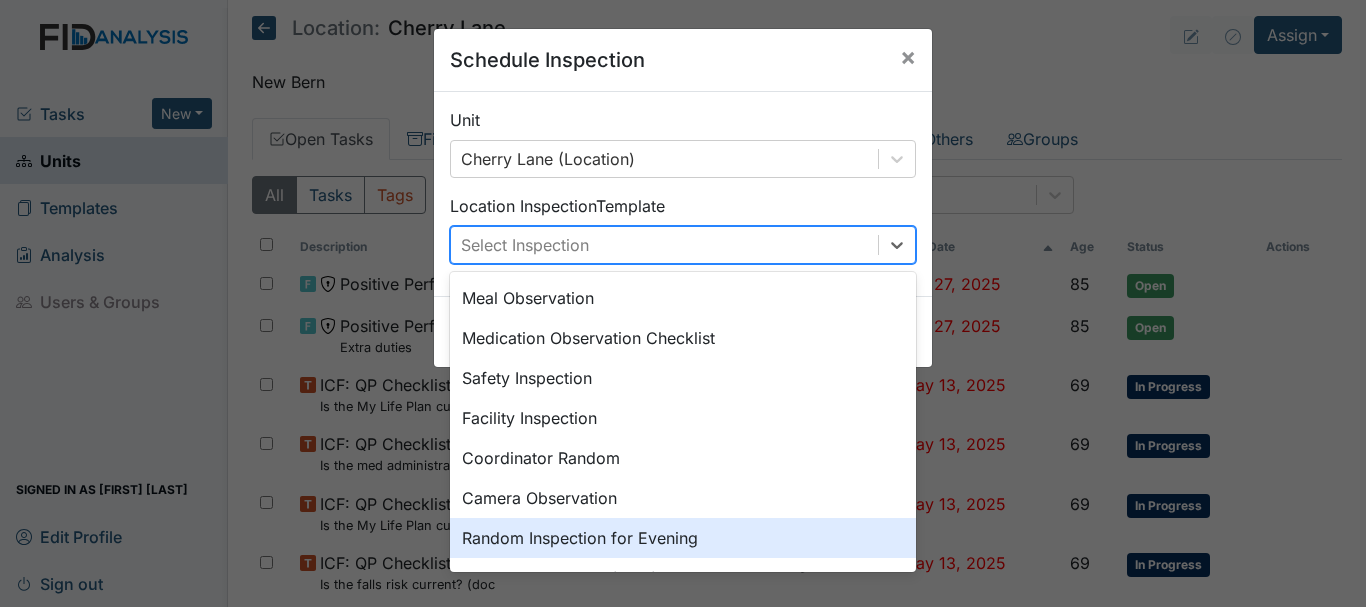scroll, scrollTop: 40, scrollLeft: 0, axis: vertical 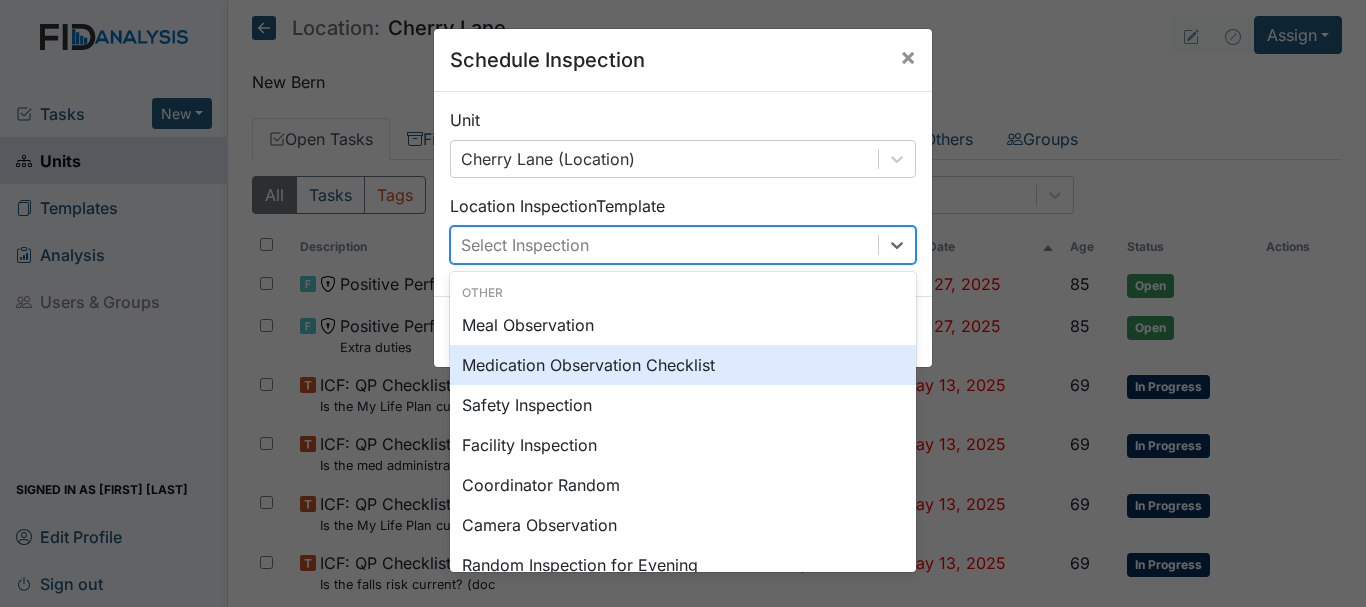 click on "Medication Observation Checklist" at bounding box center [683, 365] 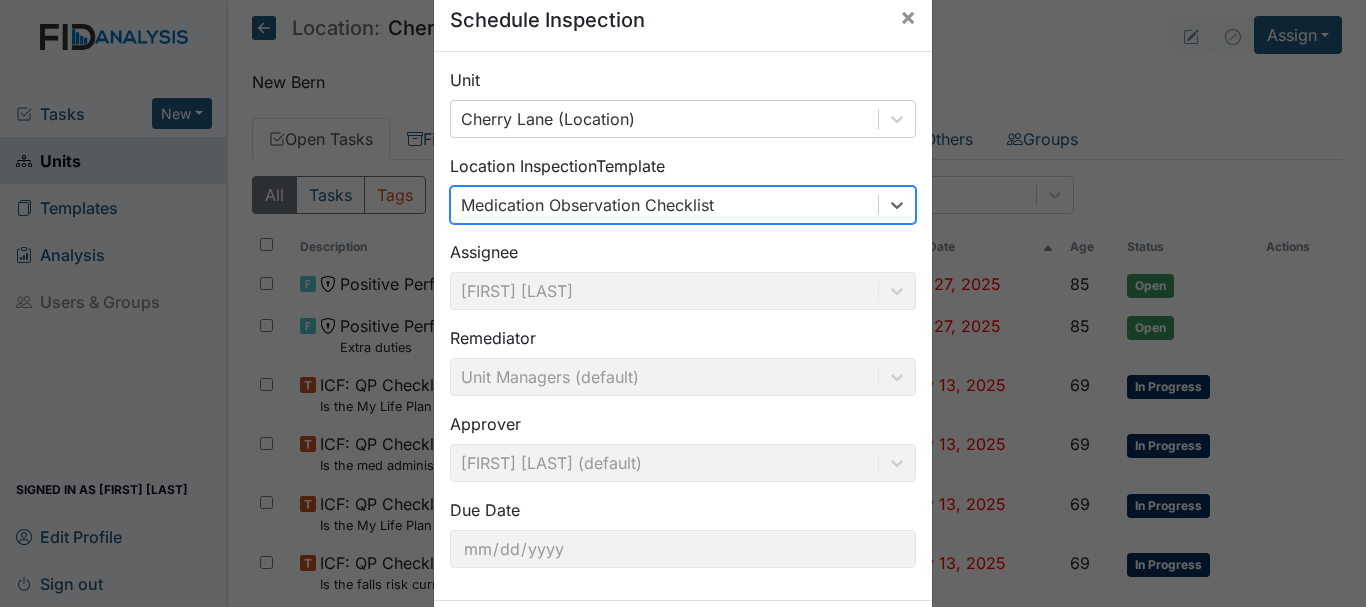 scroll, scrollTop: 133, scrollLeft: 0, axis: vertical 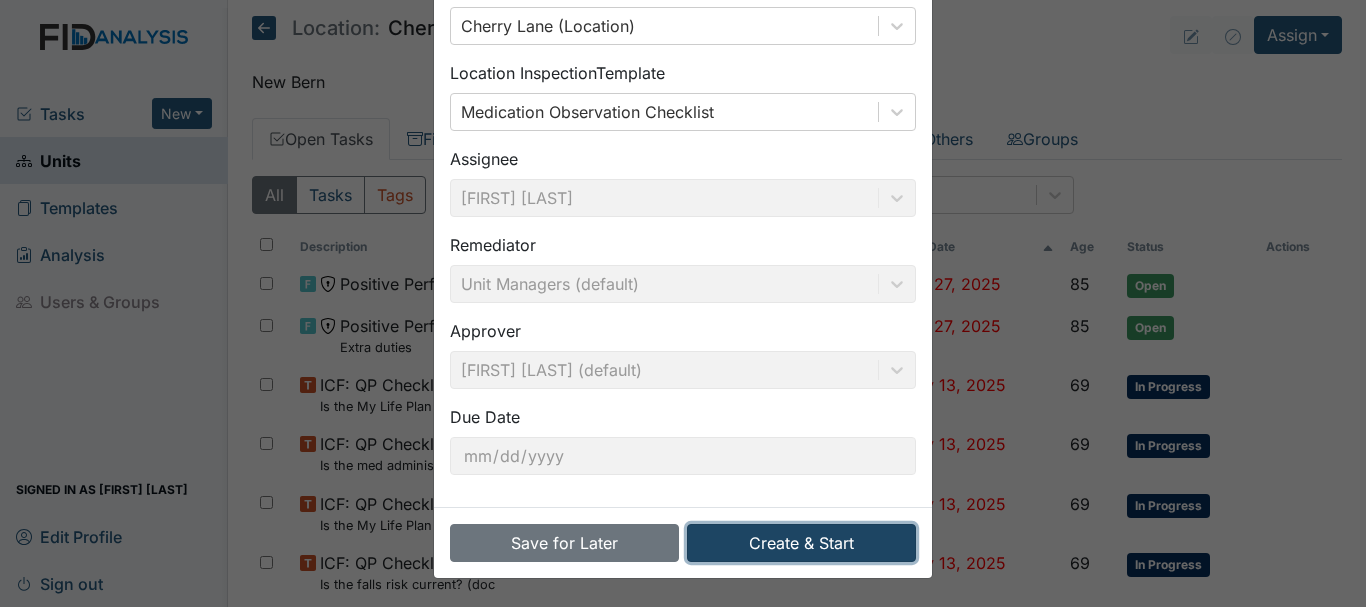 click on "Create & Start" at bounding box center (801, 543) 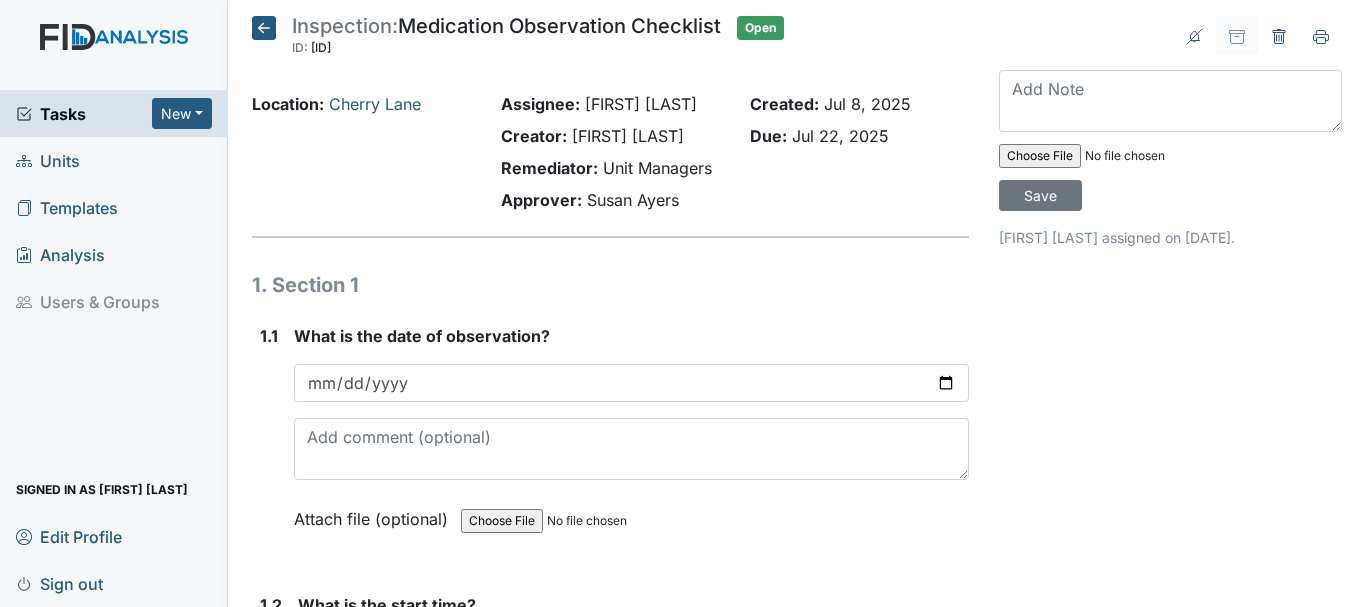 scroll, scrollTop: 0, scrollLeft: 0, axis: both 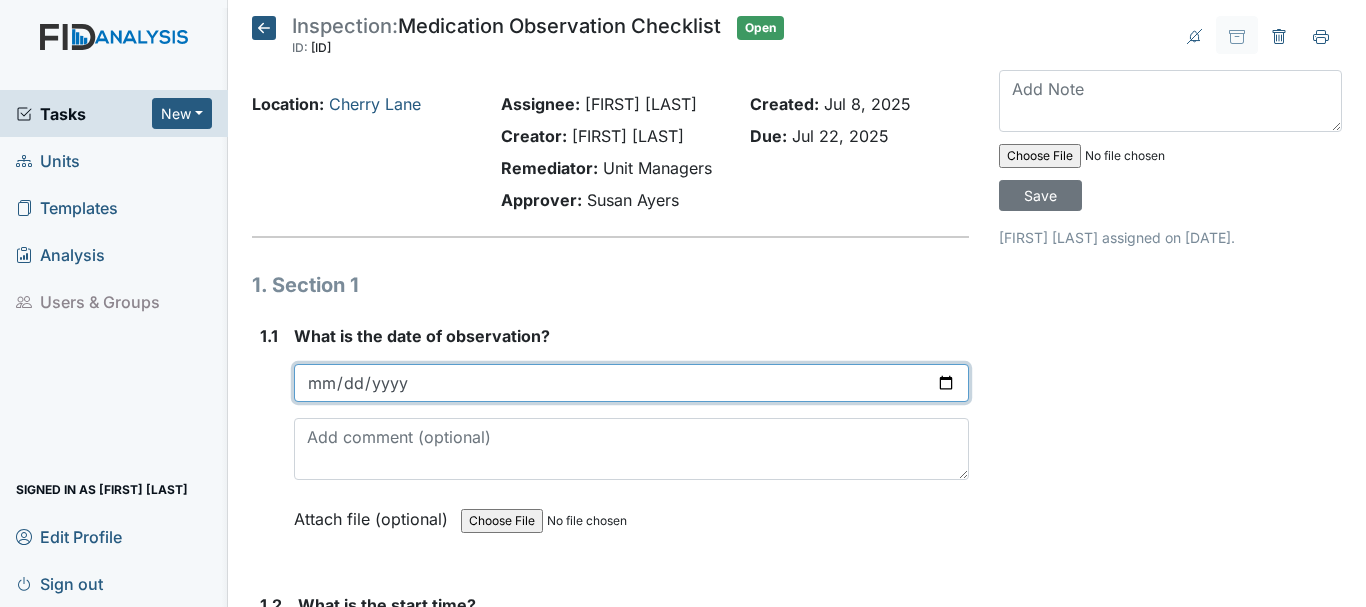 click at bounding box center [631, 383] 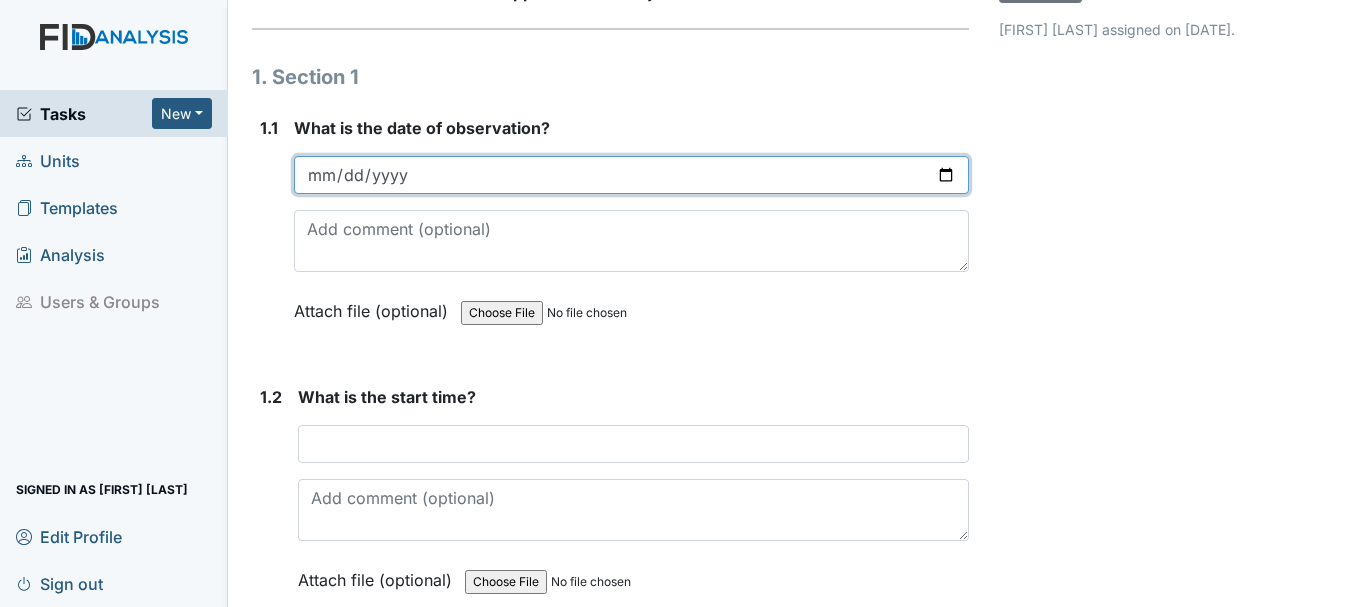 scroll, scrollTop: 178, scrollLeft: 0, axis: vertical 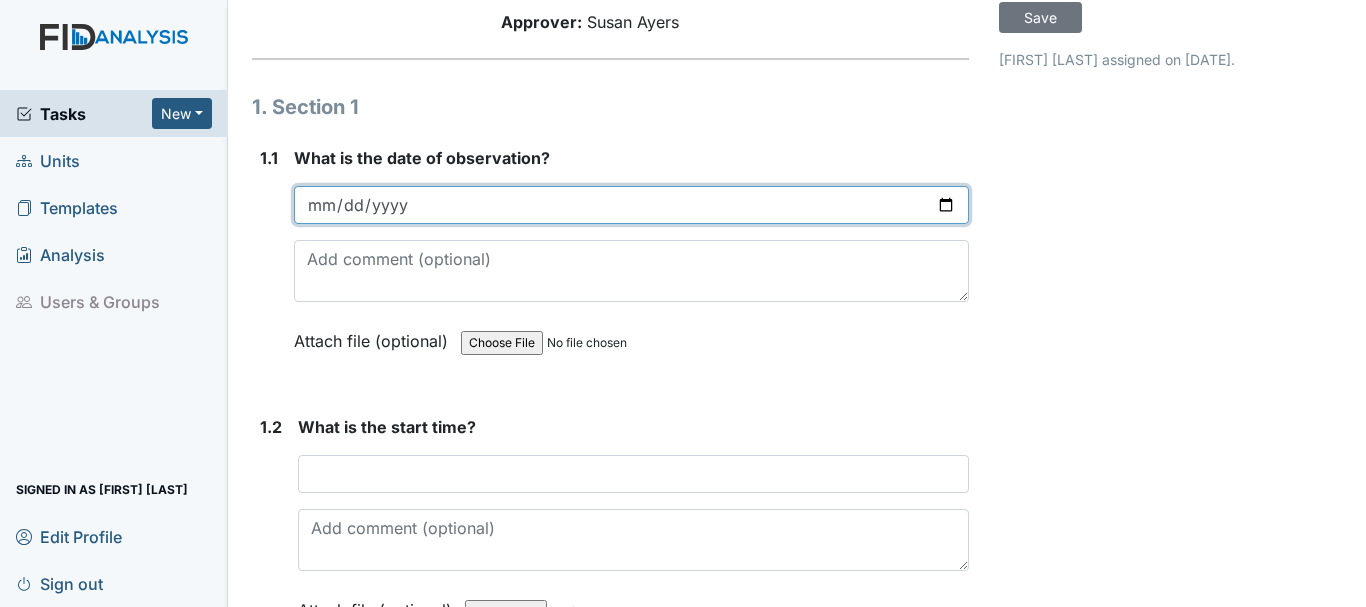 type on "2024-07-07" 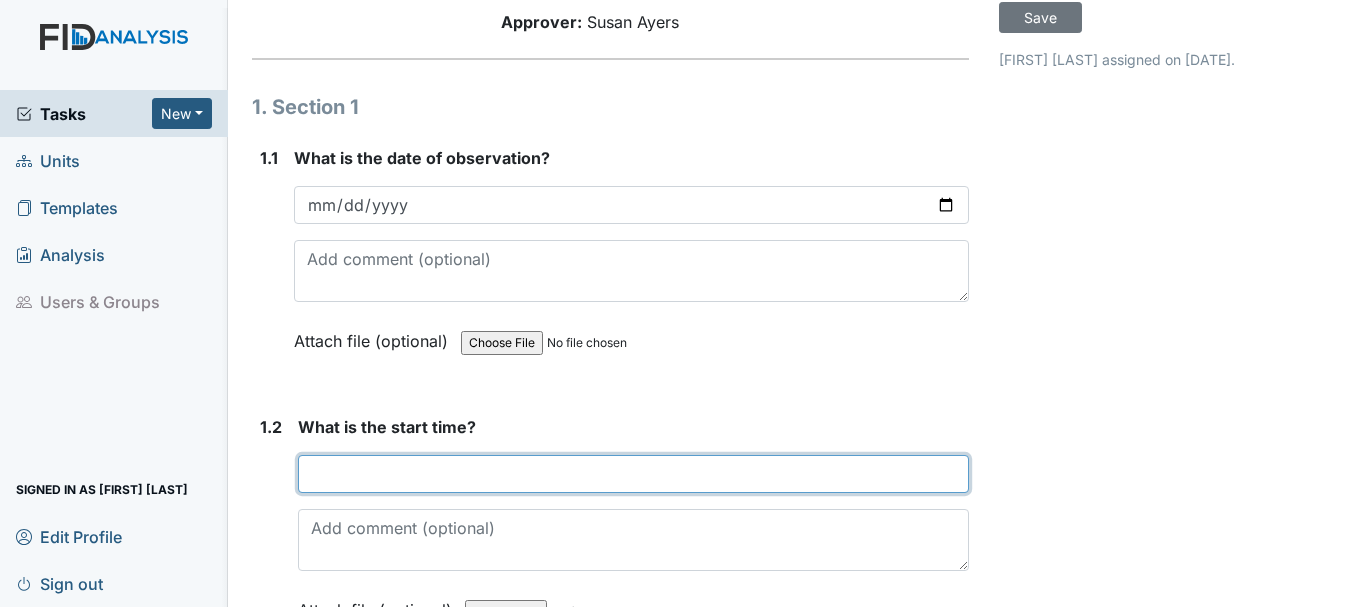 click at bounding box center (633, 474) 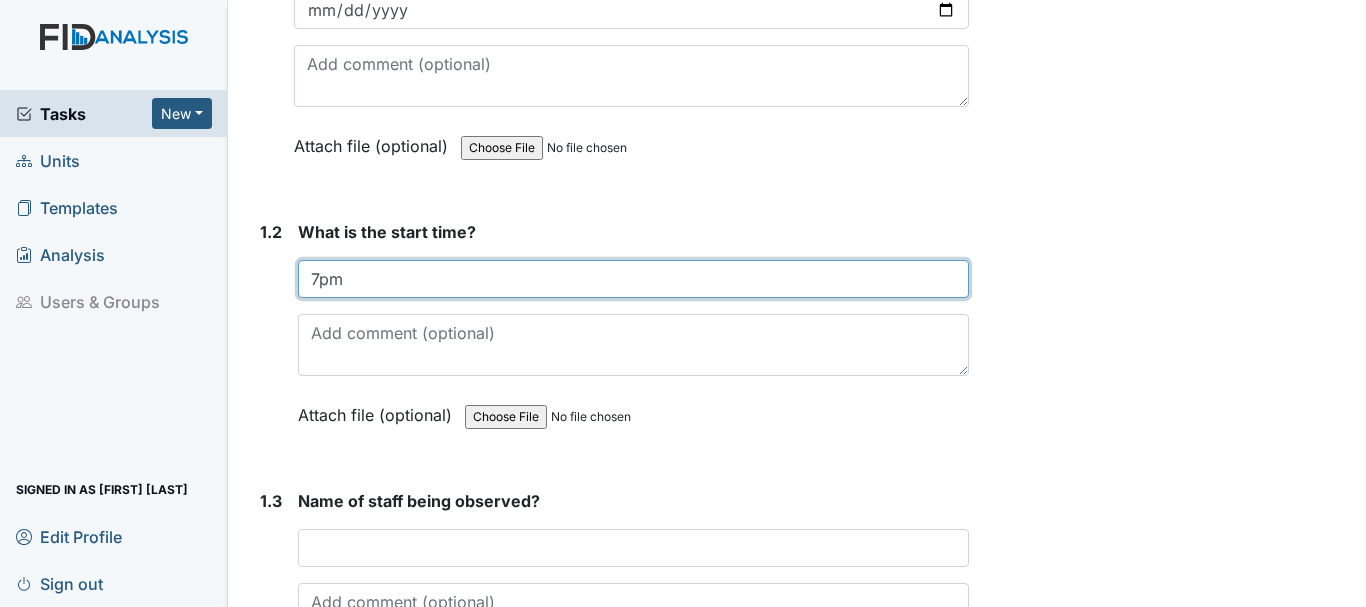 scroll, scrollTop: 387, scrollLeft: 0, axis: vertical 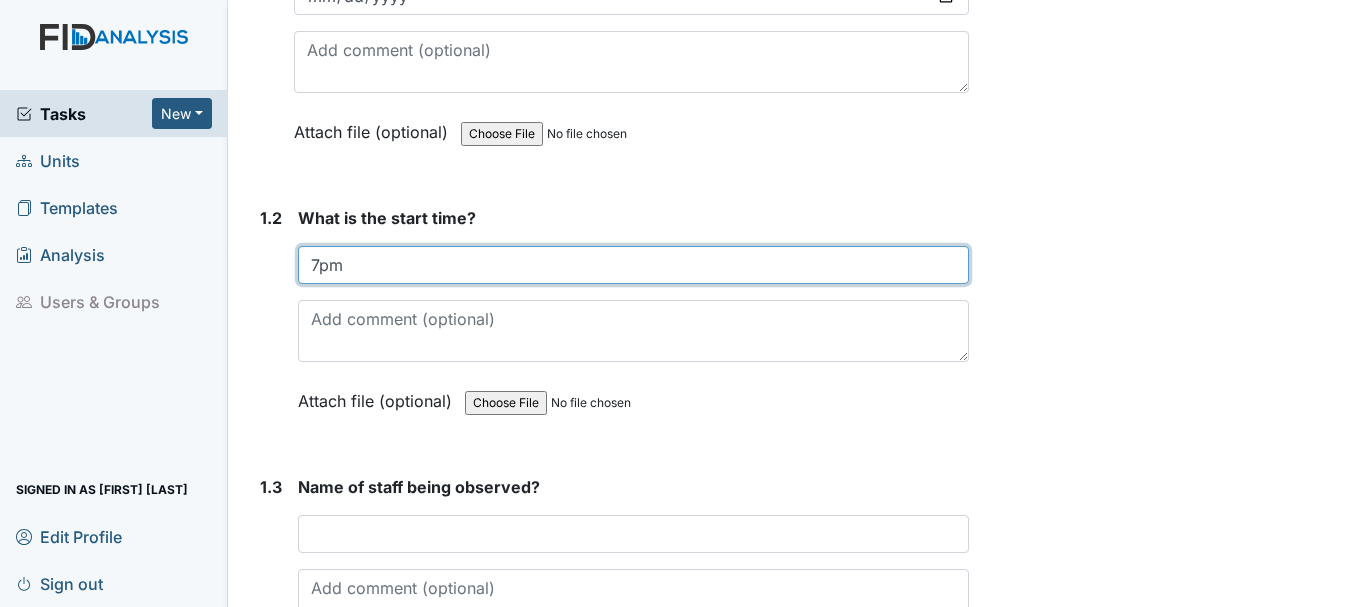 type on "7pm" 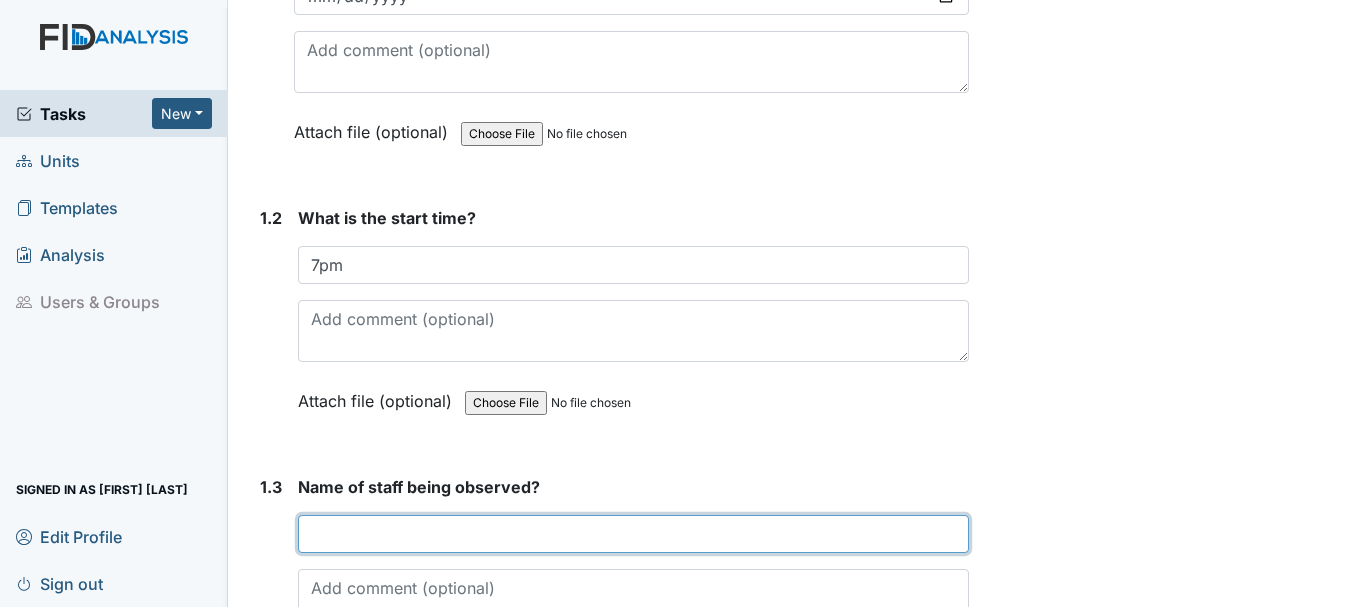 click at bounding box center [633, 534] 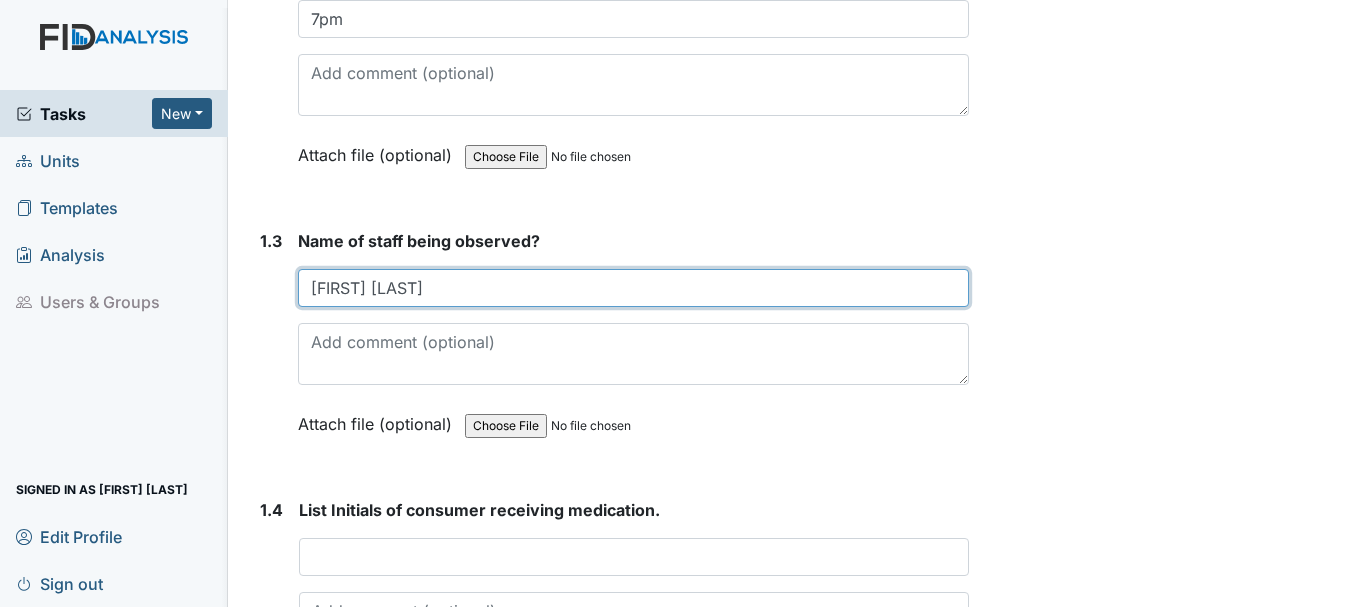 scroll, scrollTop: 635, scrollLeft: 0, axis: vertical 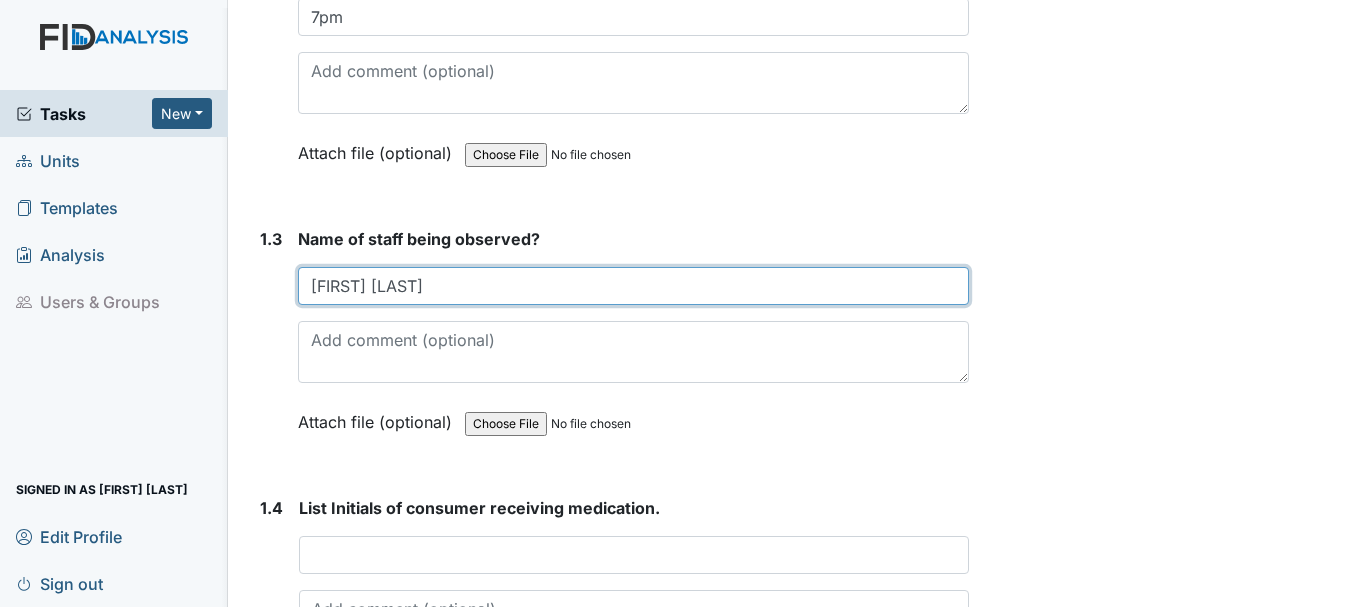 type on "Adrian B" 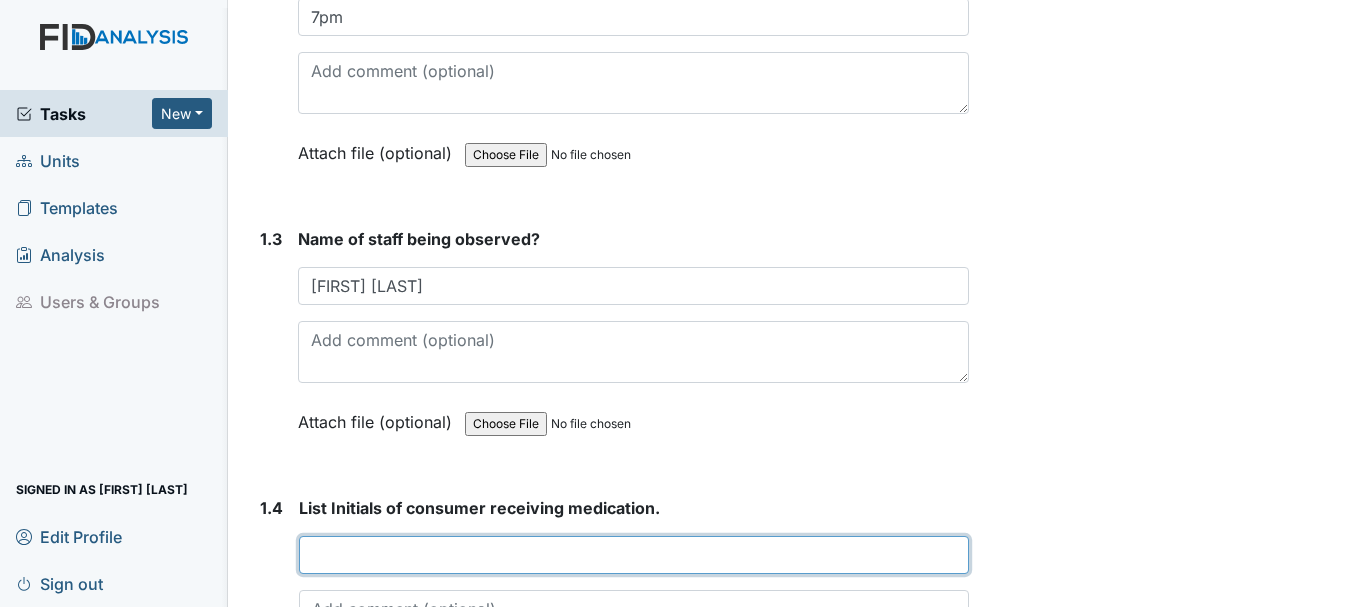 click at bounding box center [634, 555] 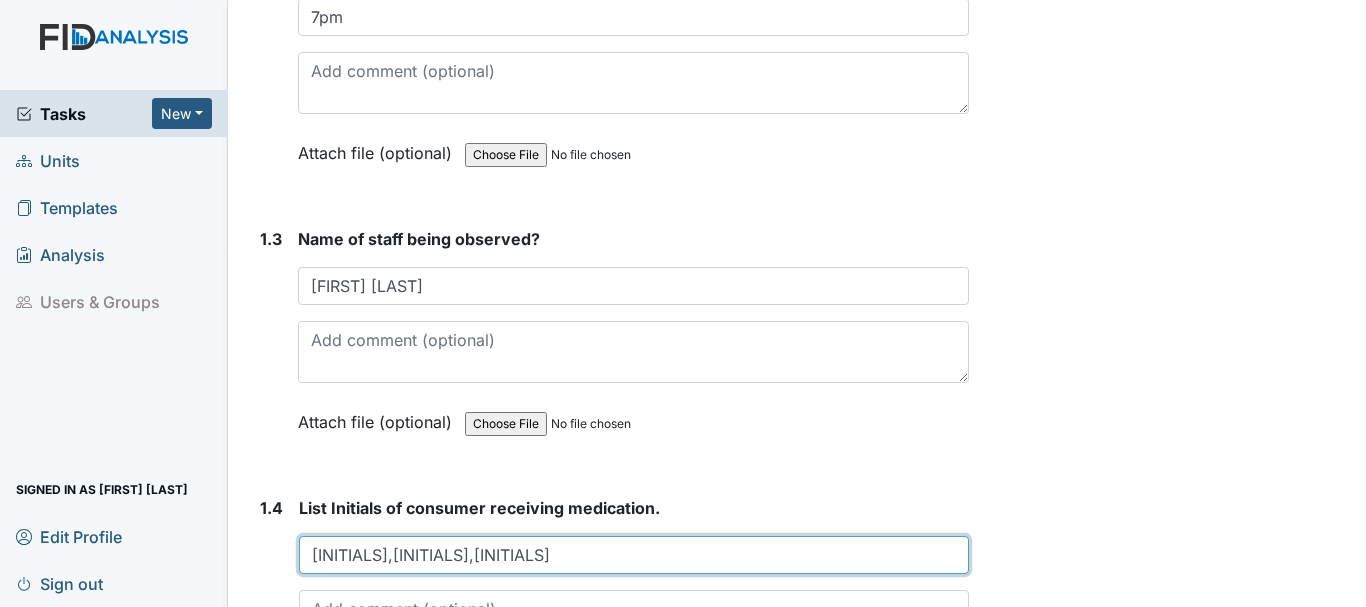 type on "DW,KV,EH" 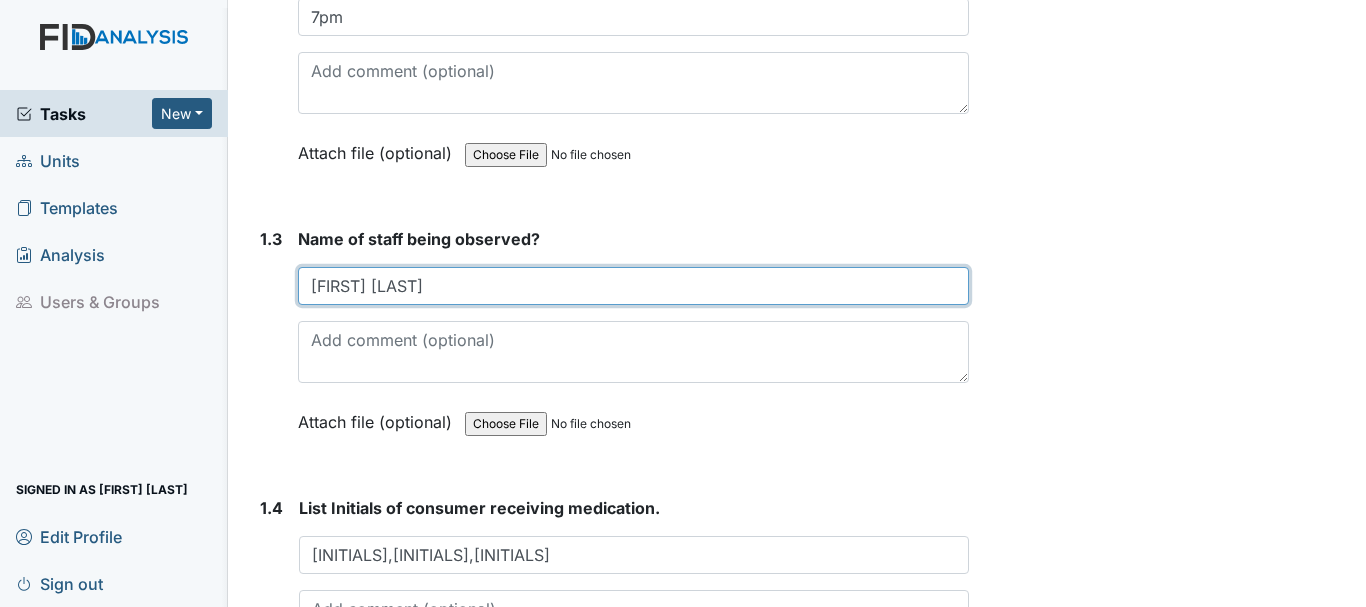 click on "Adrian B" at bounding box center [633, 286] 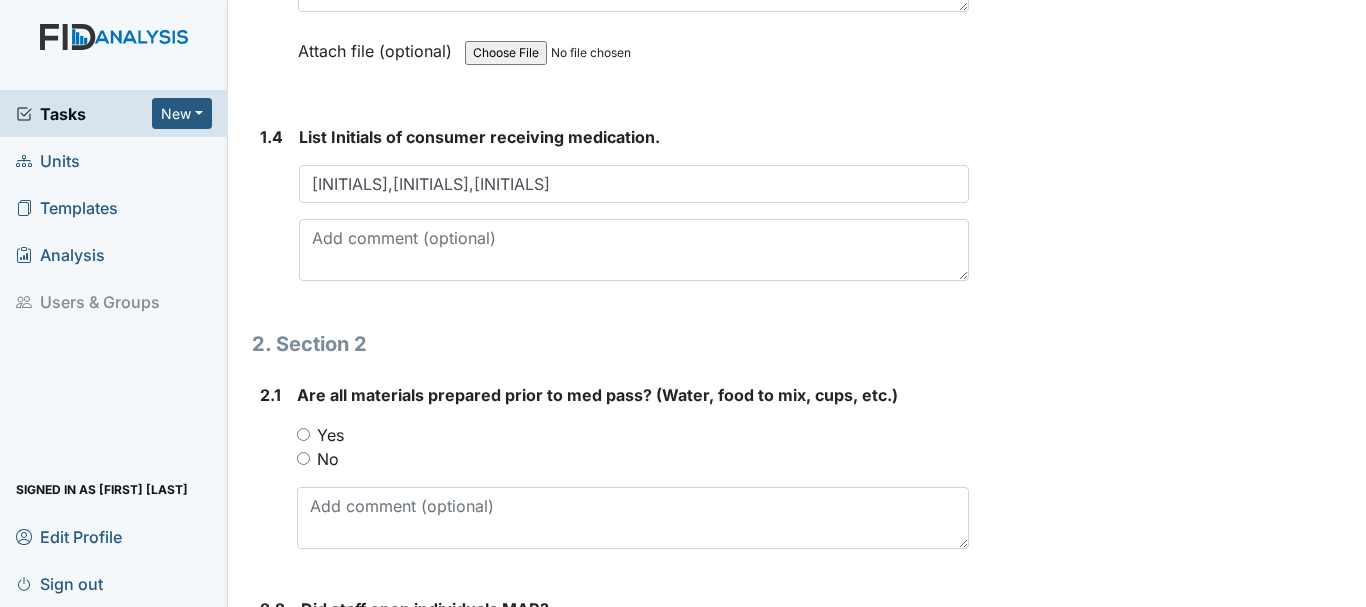 scroll, scrollTop: 1047, scrollLeft: 0, axis: vertical 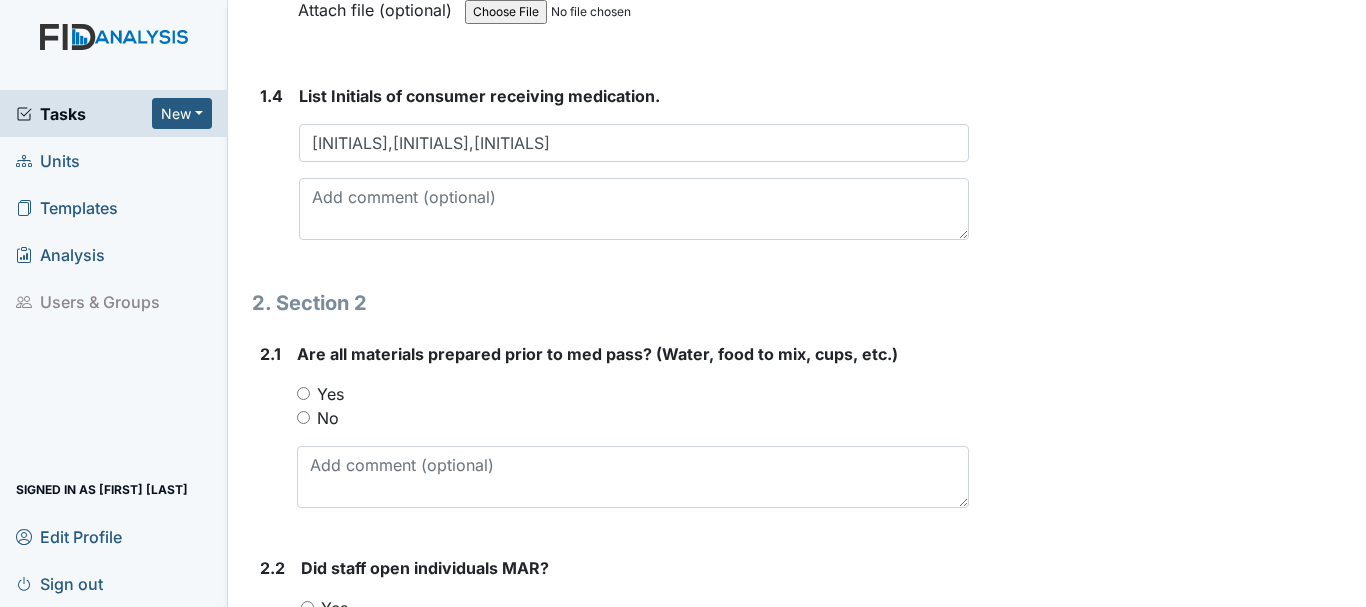click on "Yes" at bounding box center [303, 393] 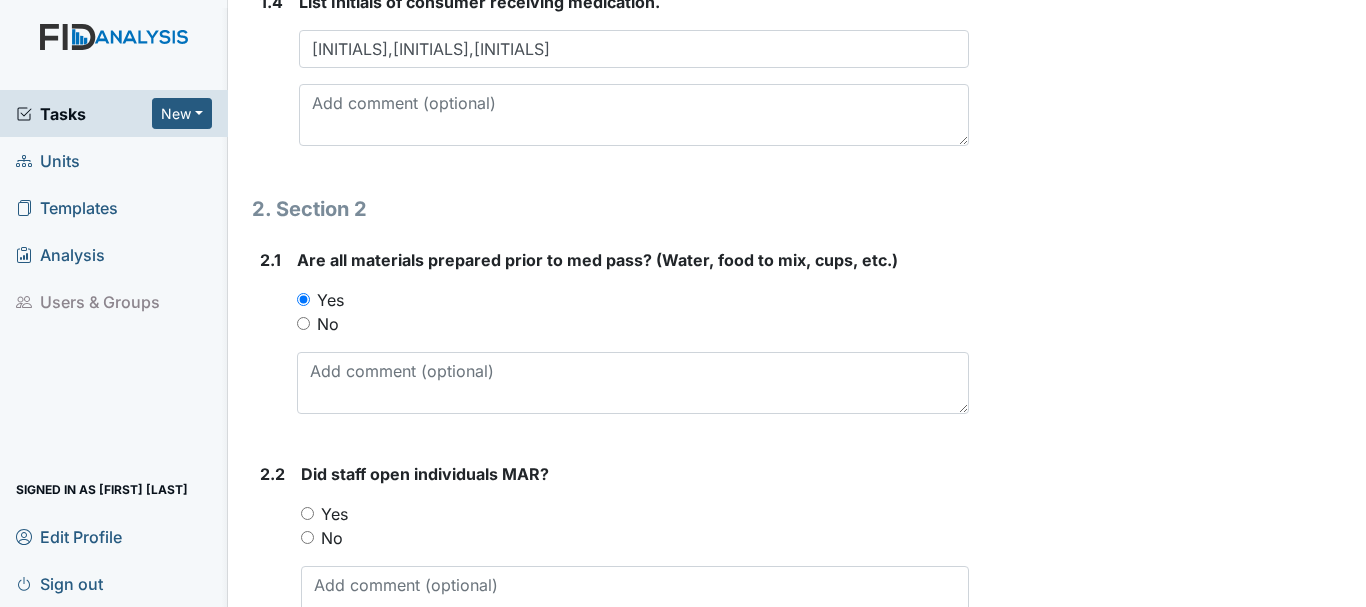 scroll, scrollTop: 1212, scrollLeft: 0, axis: vertical 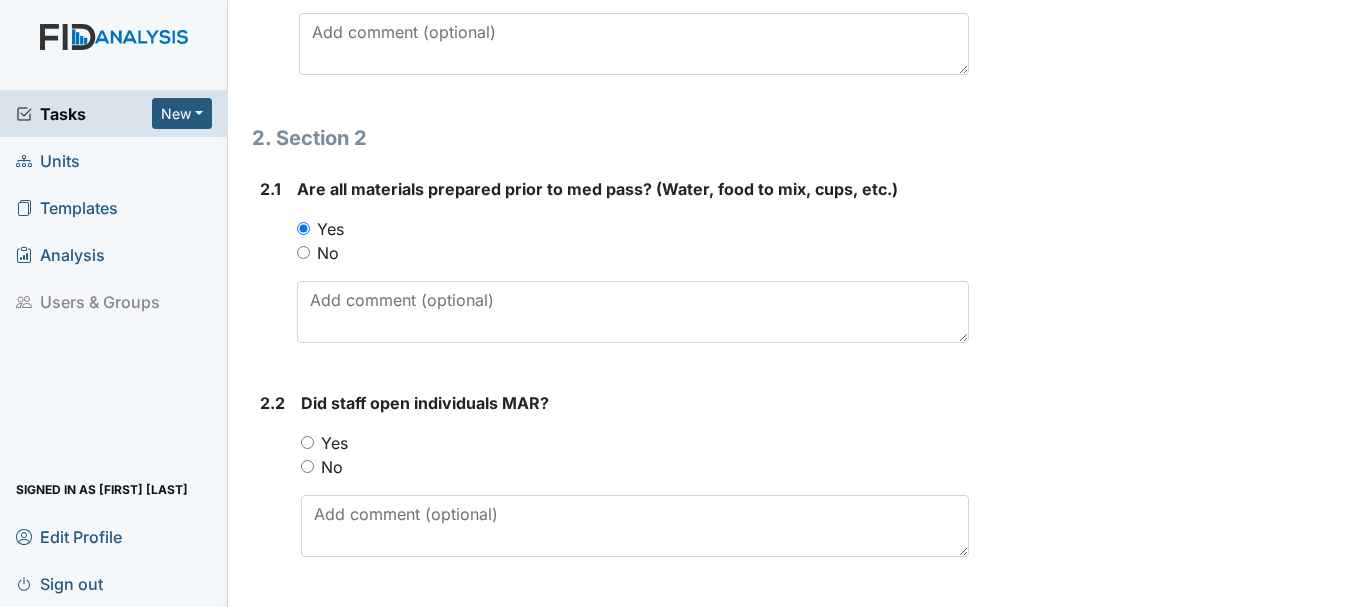 click on "Yes" at bounding box center (307, 442) 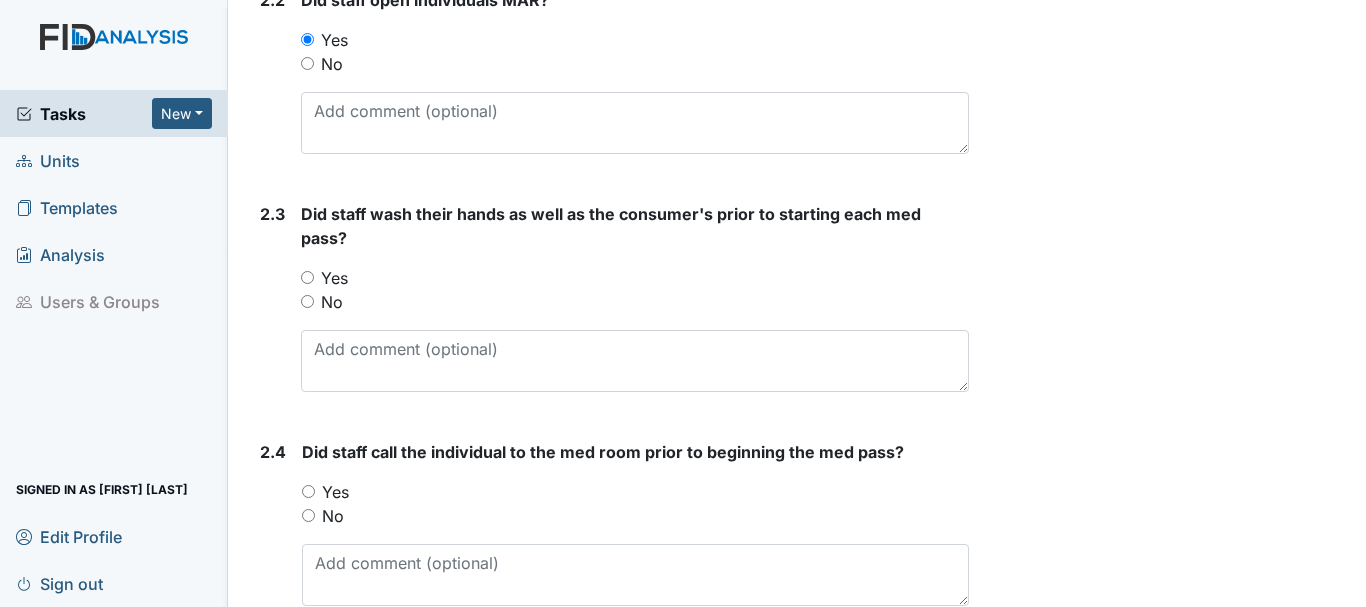scroll, scrollTop: 1624, scrollLeft: 0, axis: vertical 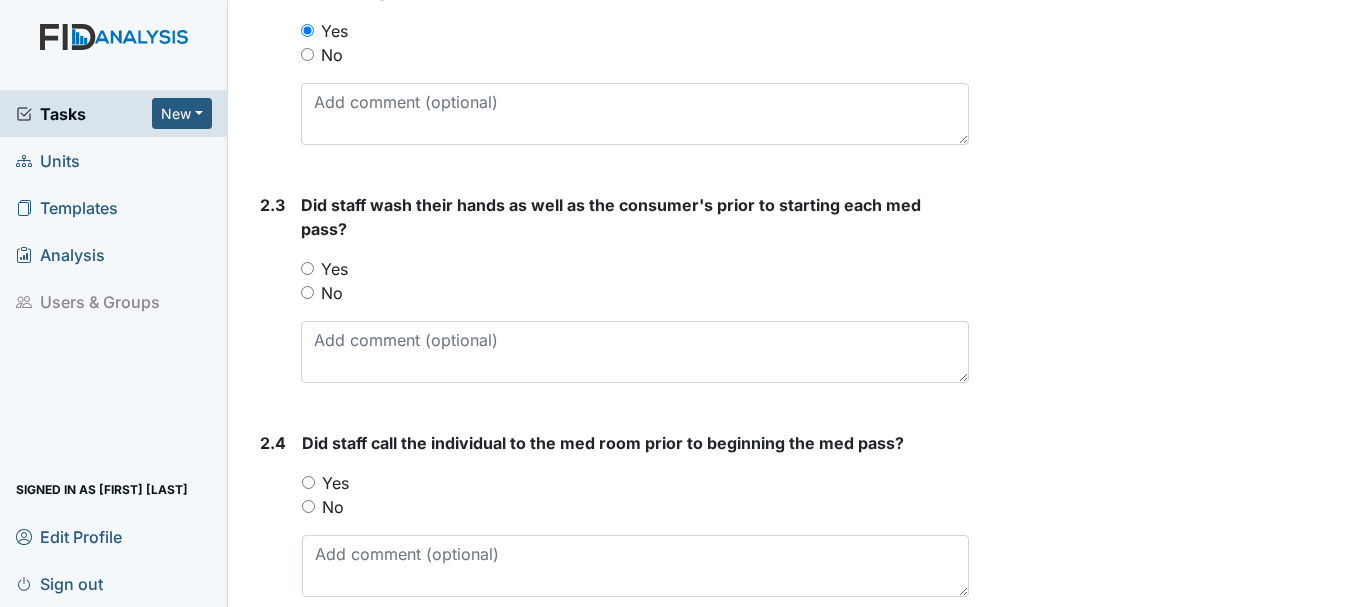 click on "Yes" at bounding box center (307, 268) 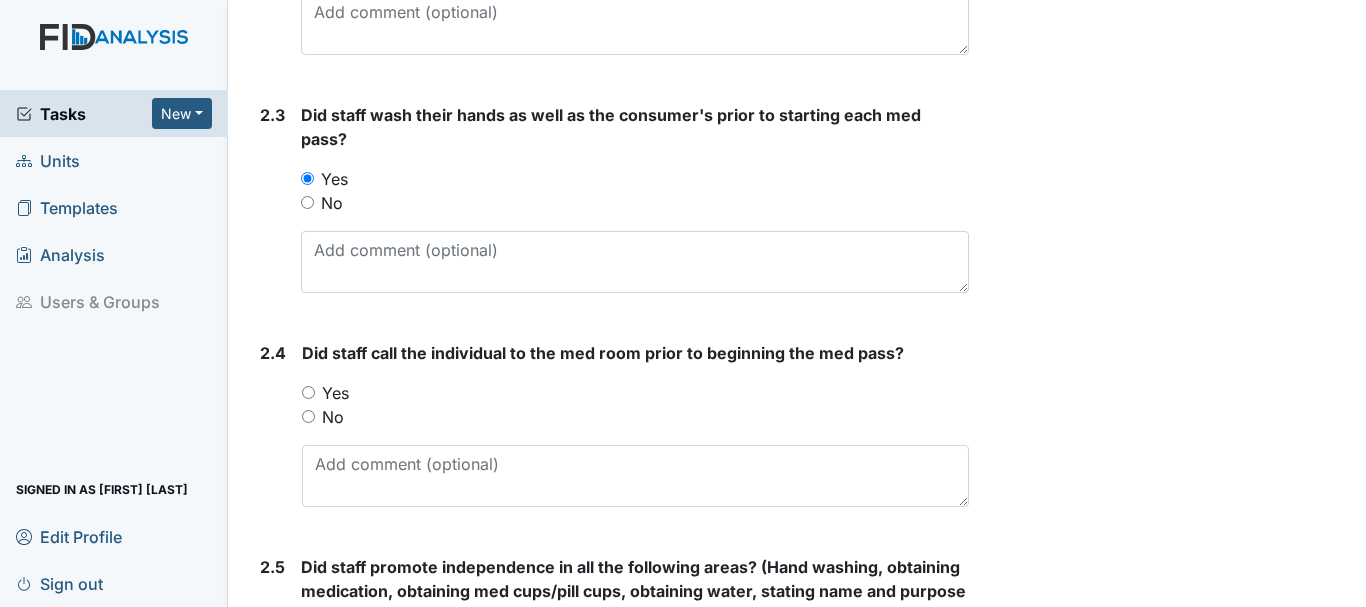 scroll, scrollTop: 1717, scrollLeft: 0, axis: vertical 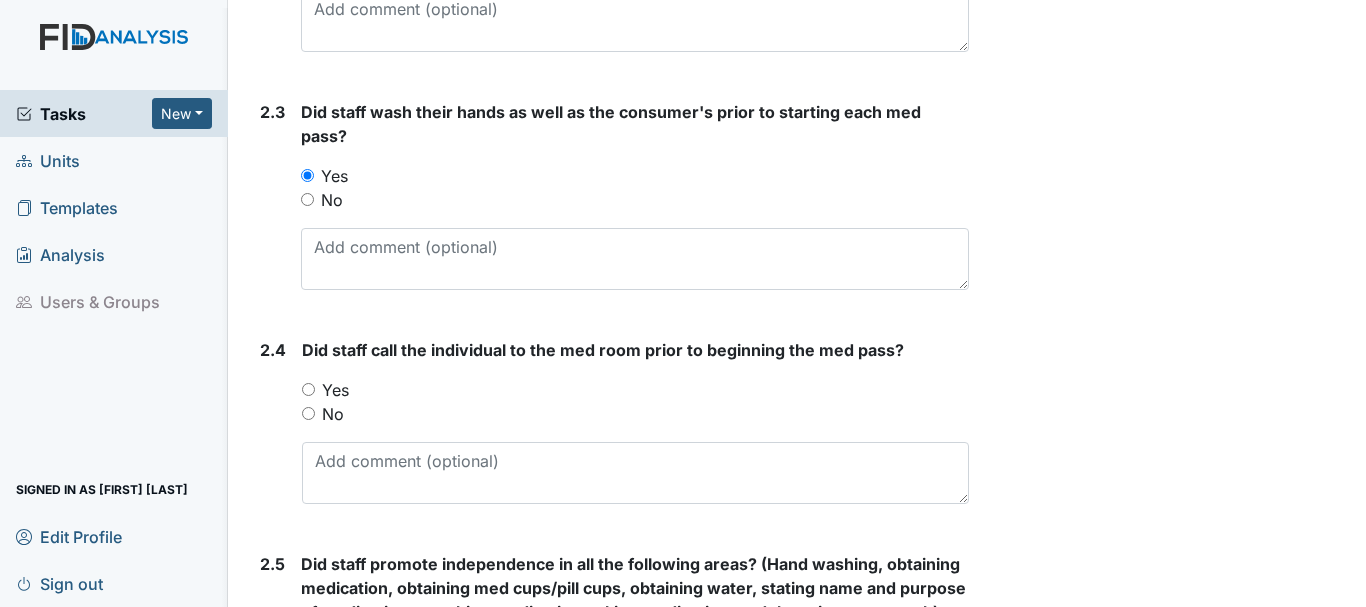 click on "Yes" at bounding box center (308, 389) 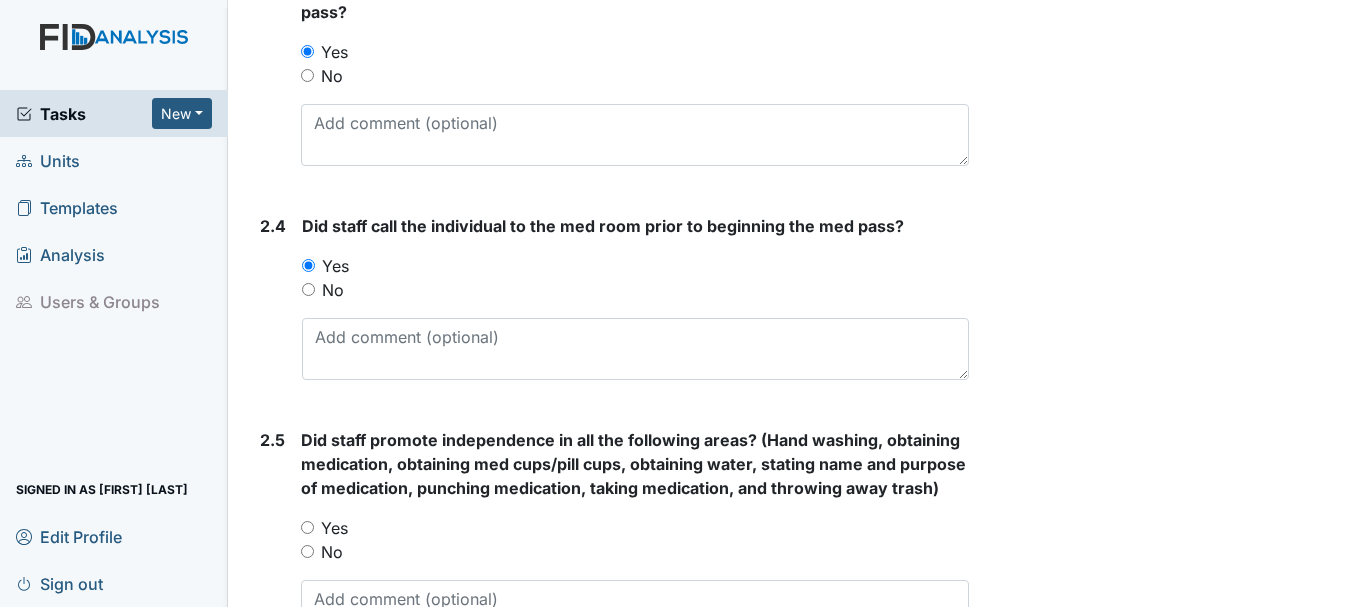 scroll, scrollTop: 1846, scrollLeft: 0, axis: vertical 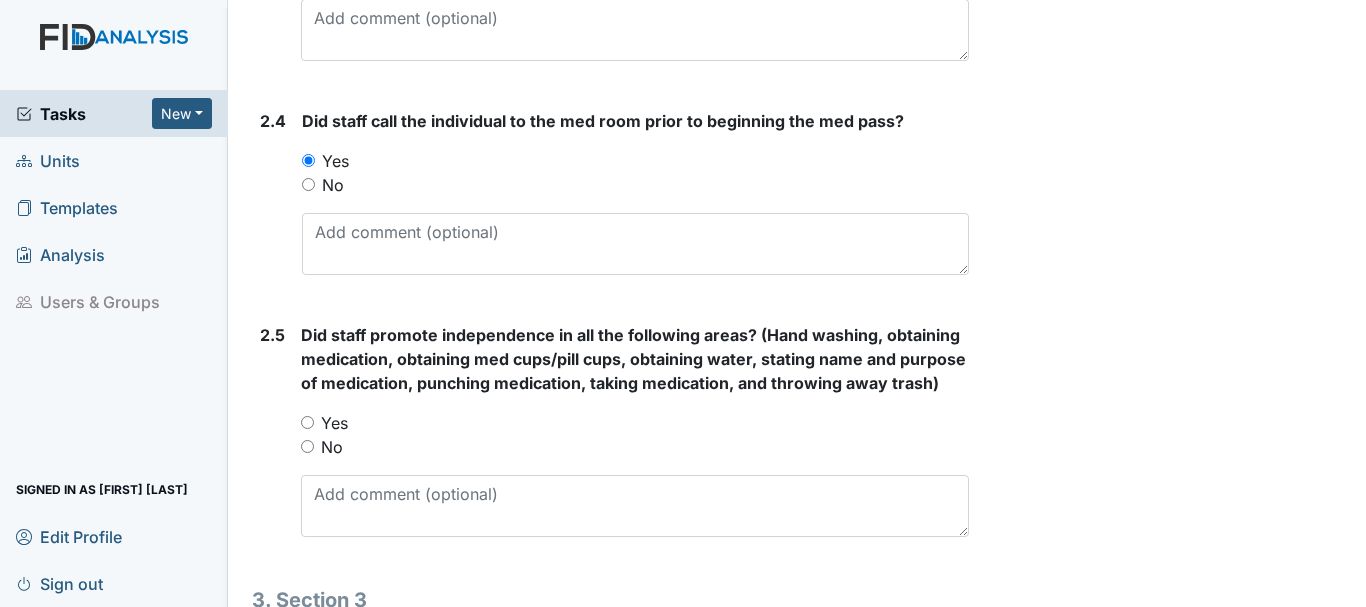 click on "Yes" at bounding box center (334, 423) 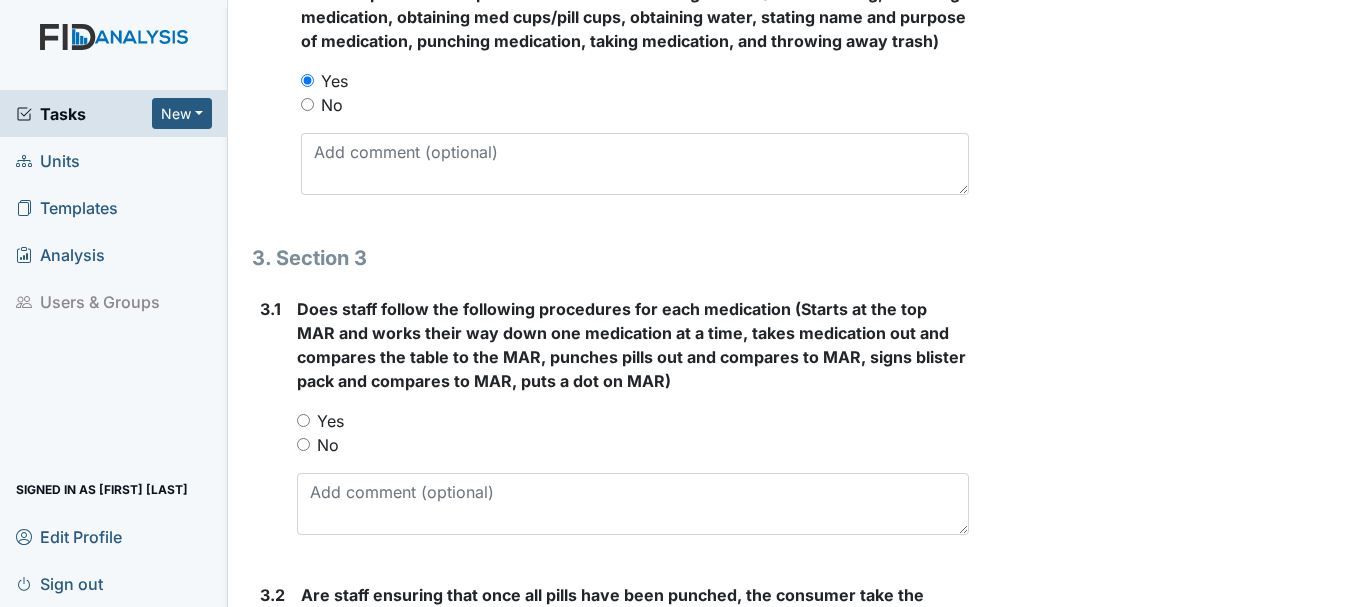 scroll, scrollTop: 2294, scrollLeft: 0, axis: vertical 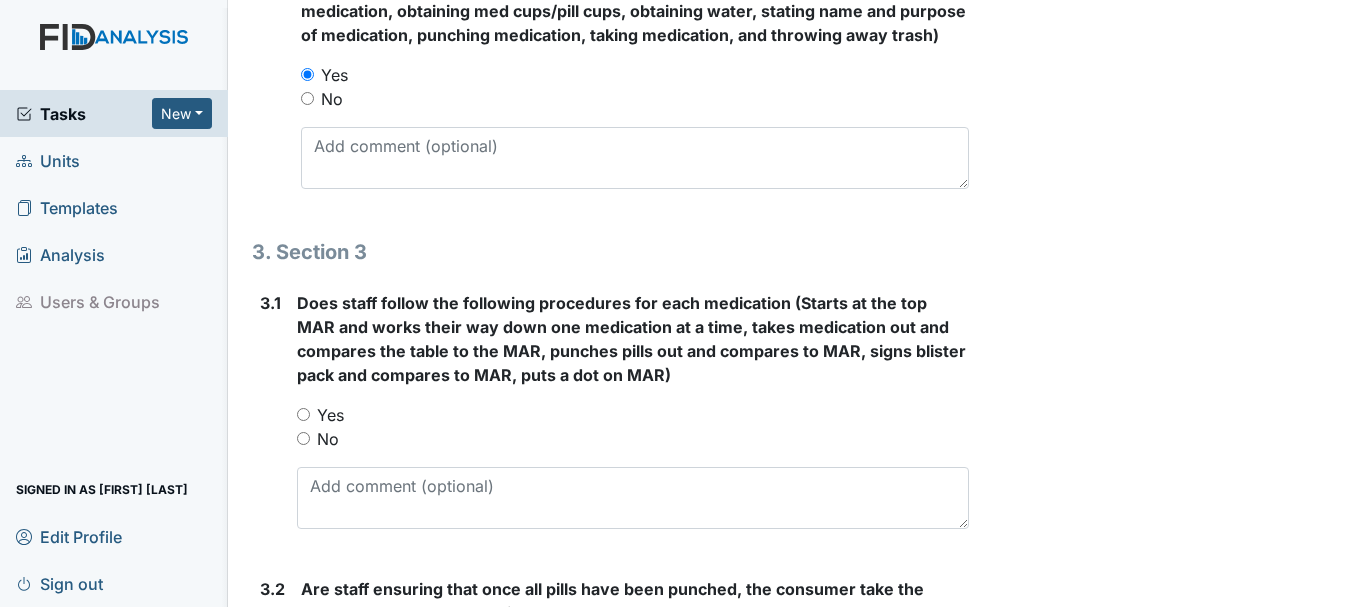 click on "Yes" at bounding box center [303, 414] 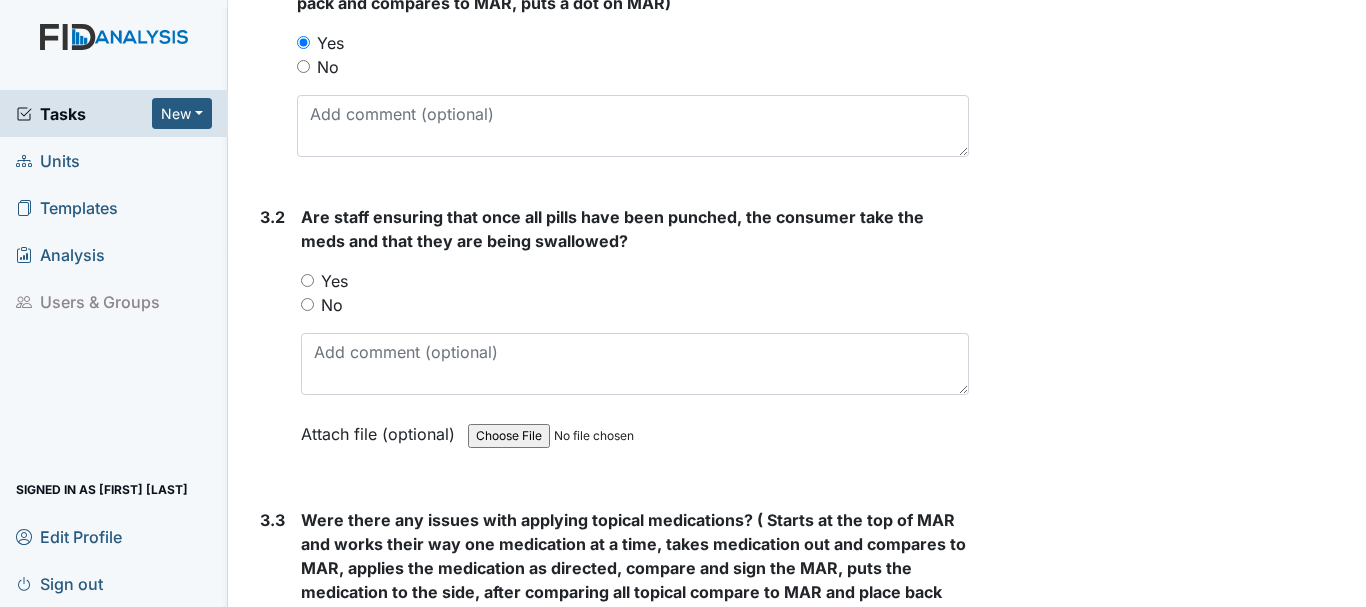 scroll, scrollTop: 2667, scrollLeft: 0, axis: vertical 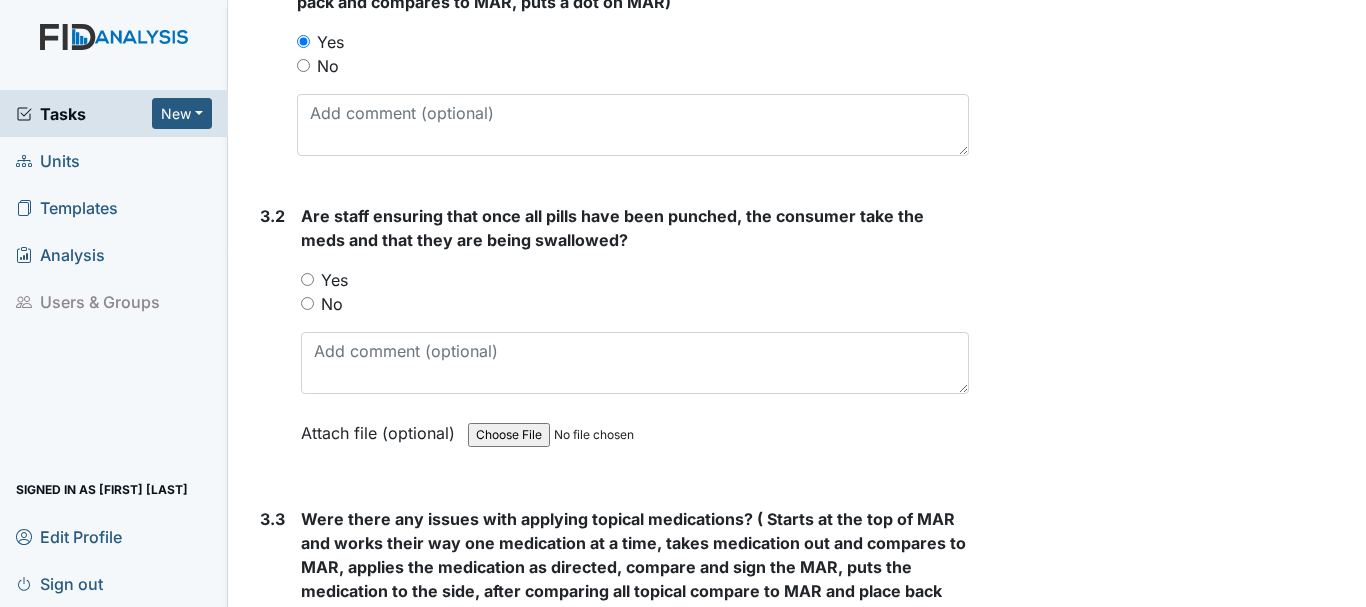 click on "Yes" at bounding box center [307, 279] 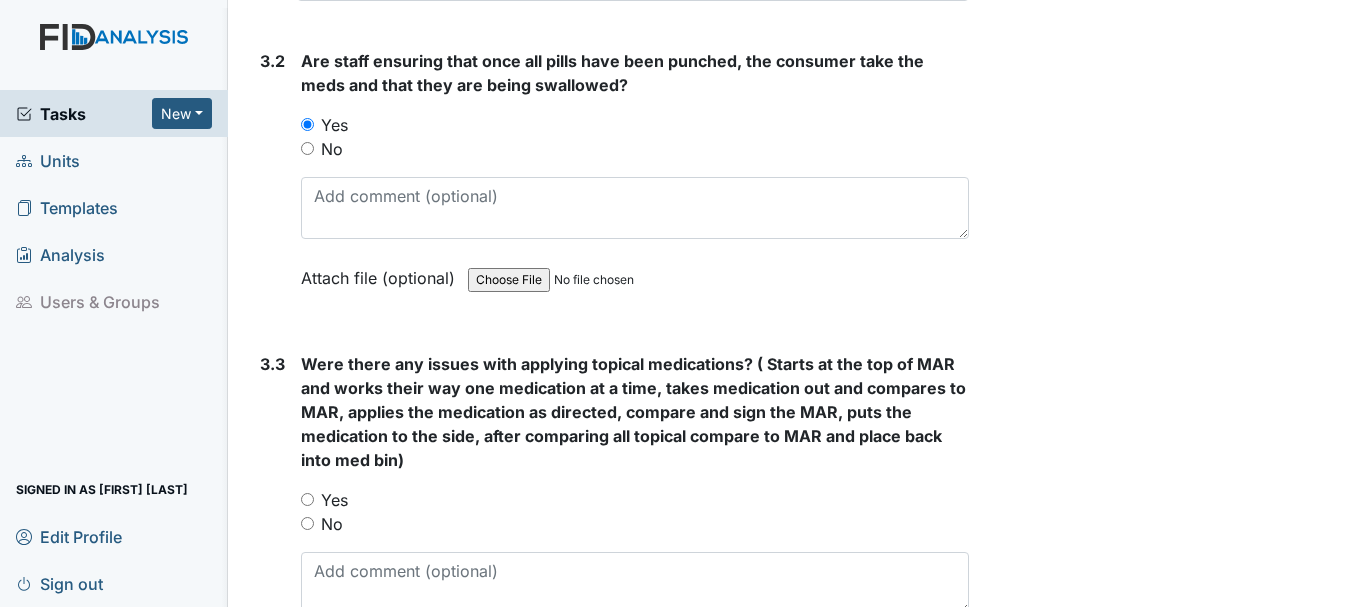 scroll, scrollTop: 2830, scrollLeft: 0, axis: vertical 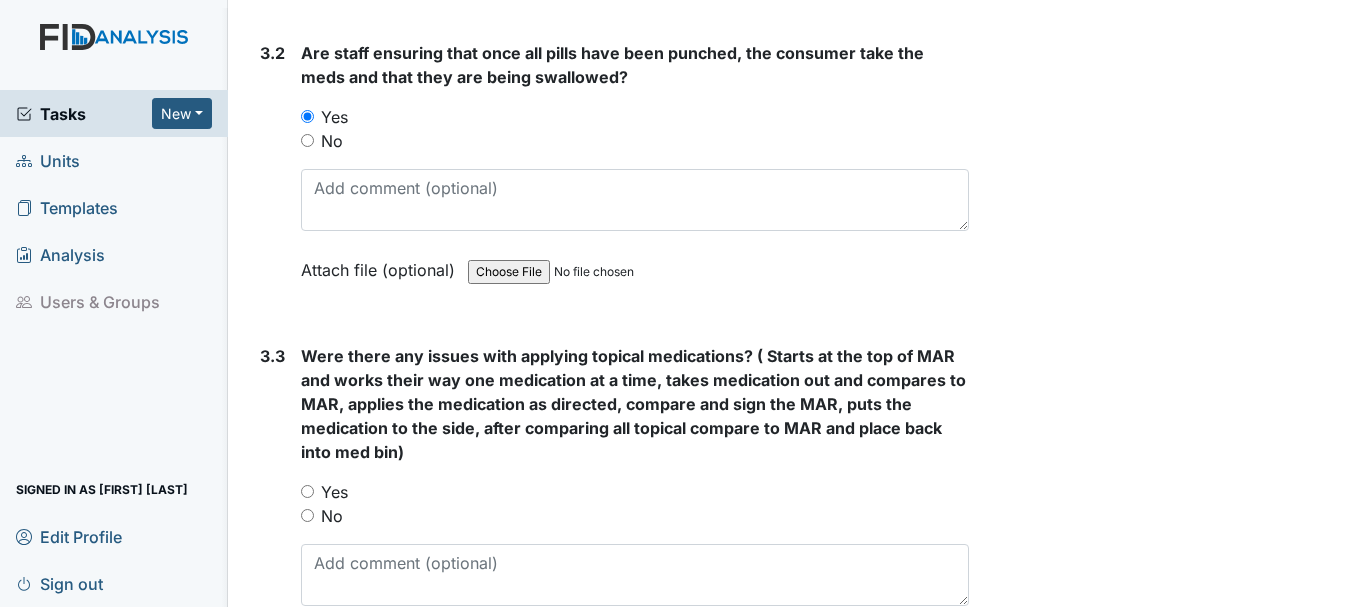 click on "Yes" at bounding box center (307, 491) 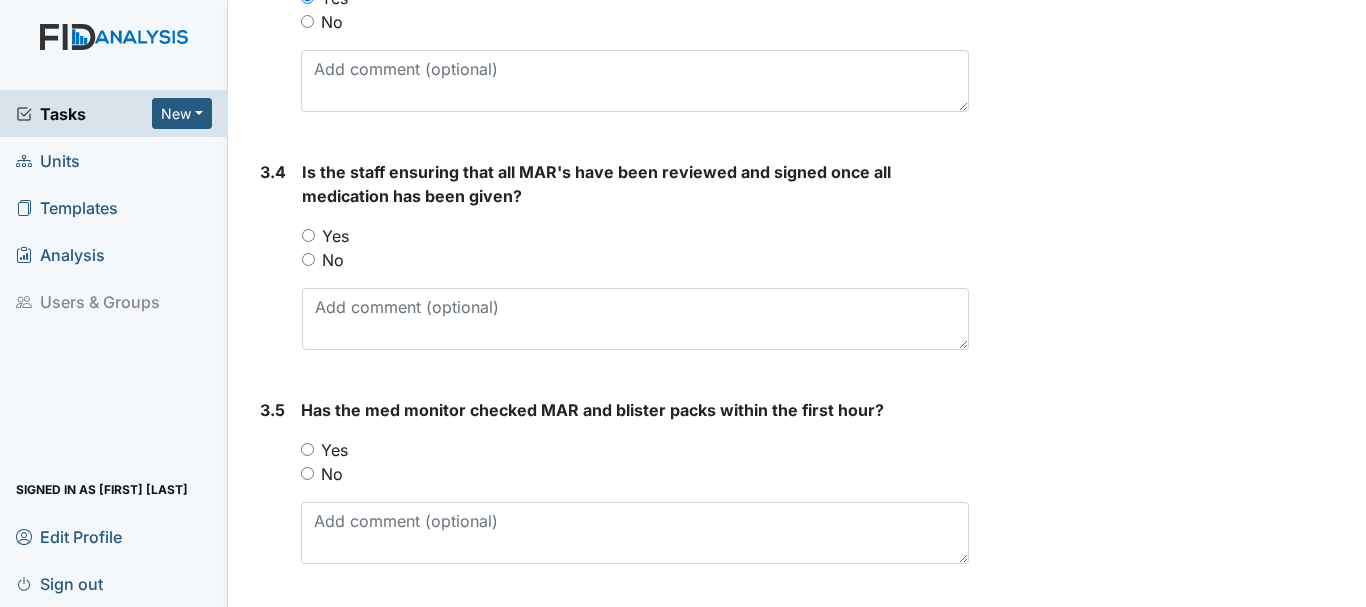 scroll, scrollTop: 3332, scrollLeft: 0, axis: vertical 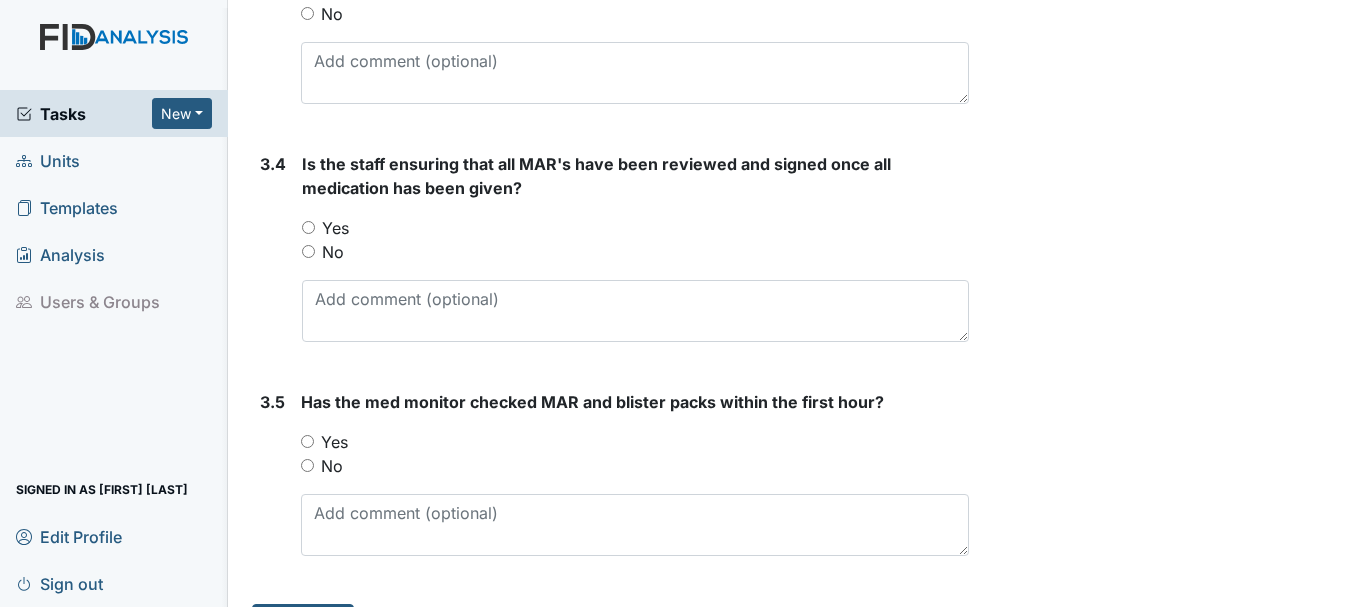 click on "Yes" at bounding box center [308, 227] 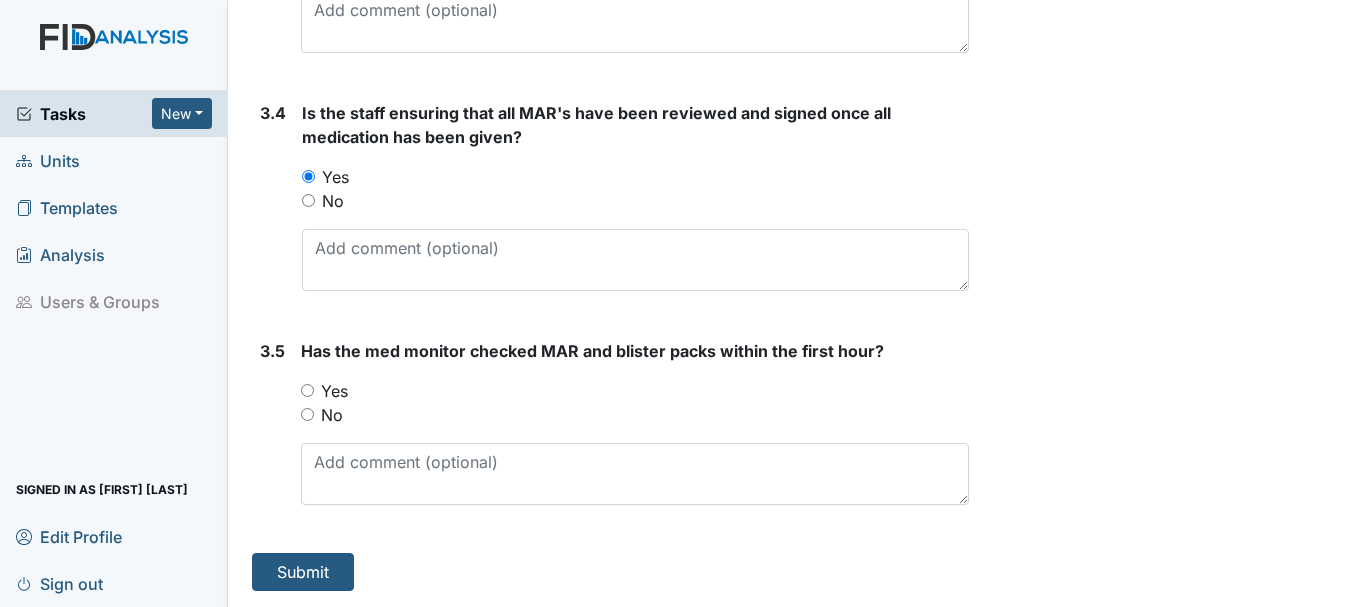 scroll, scrollTop: 3407, scrollLeft: 0, axis: vertical 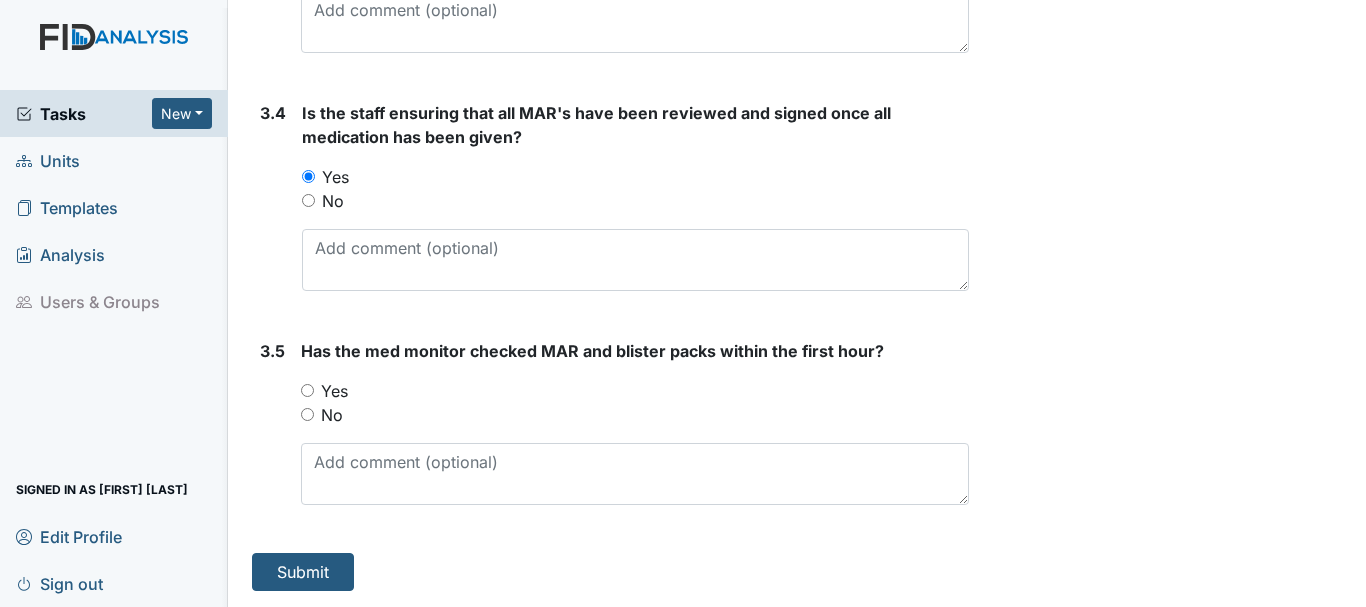 click on "Yes" at bounding box center [307, 390] 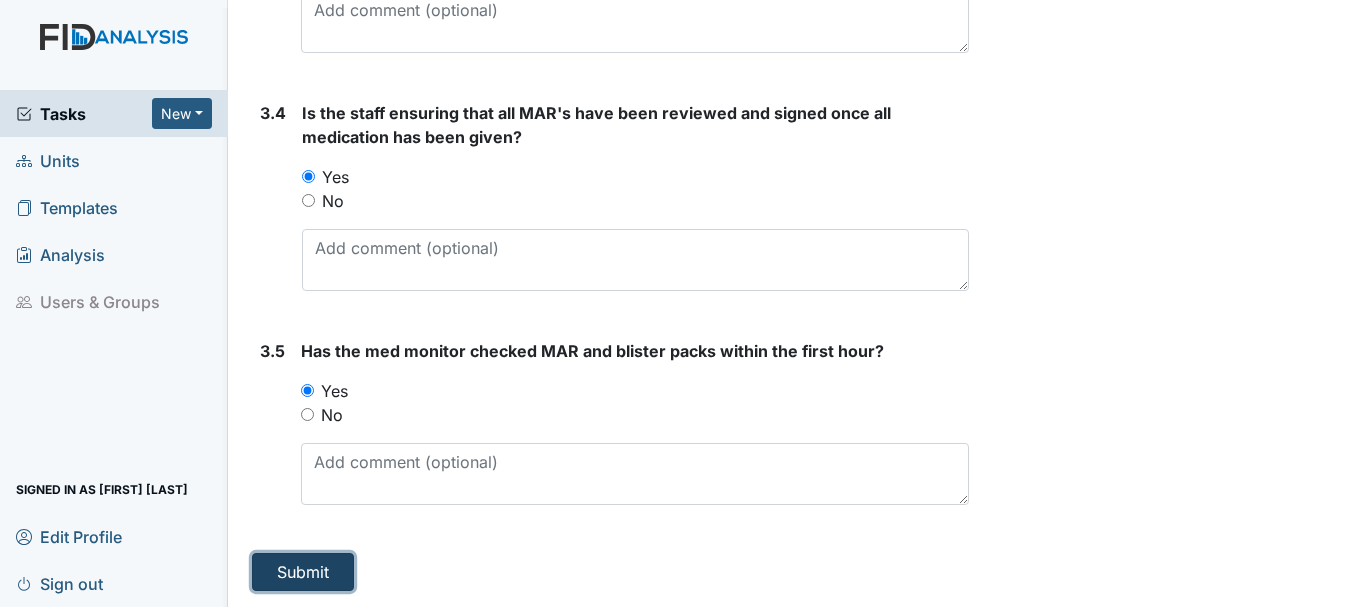 click on "Submit" at bounding box center [303, 572] 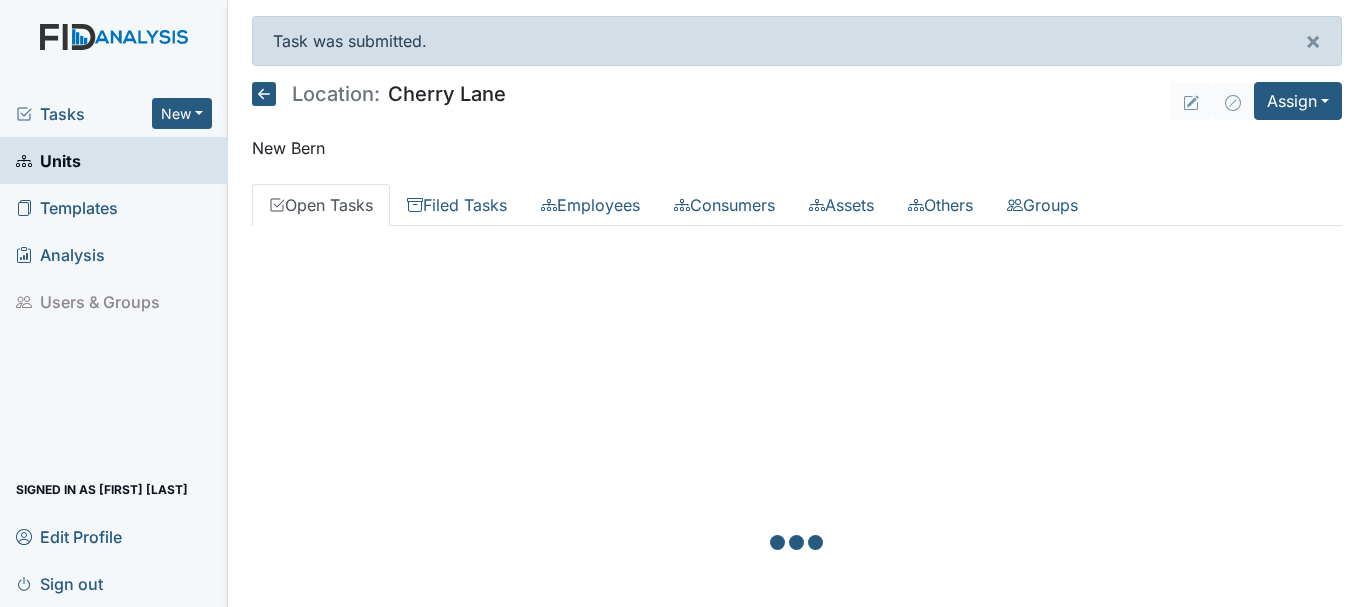 scroll, scrollTop: 0, scrollLeft: 0, axis: both 